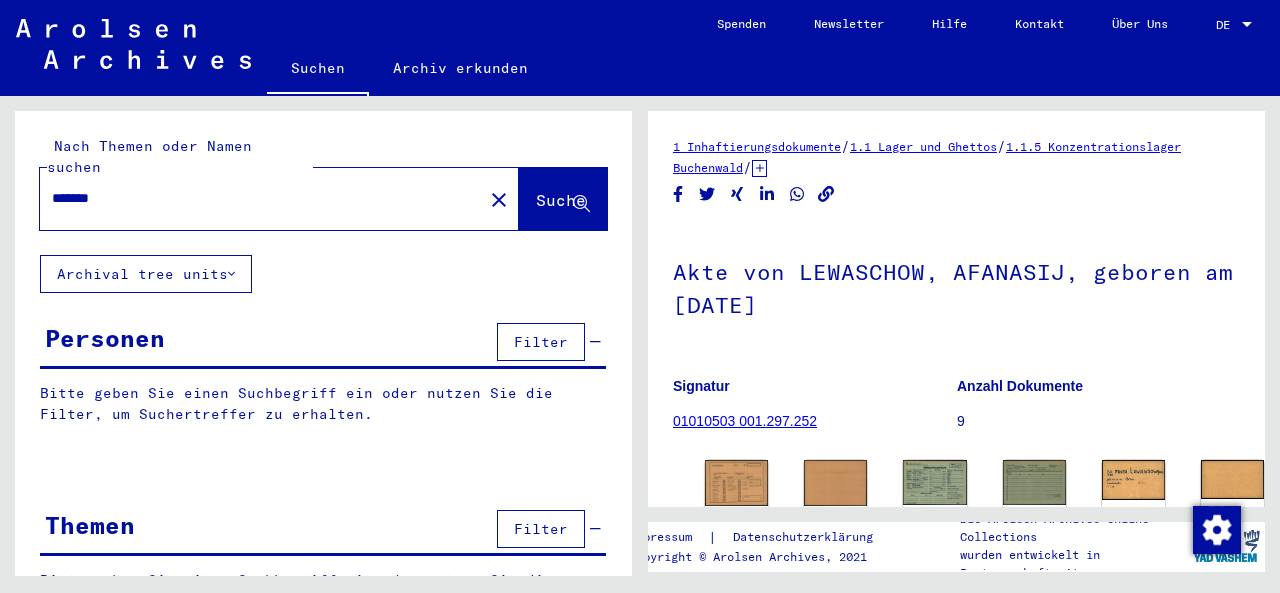 scroll, scrollTop: 0, scrollLeft: 0, axis: both 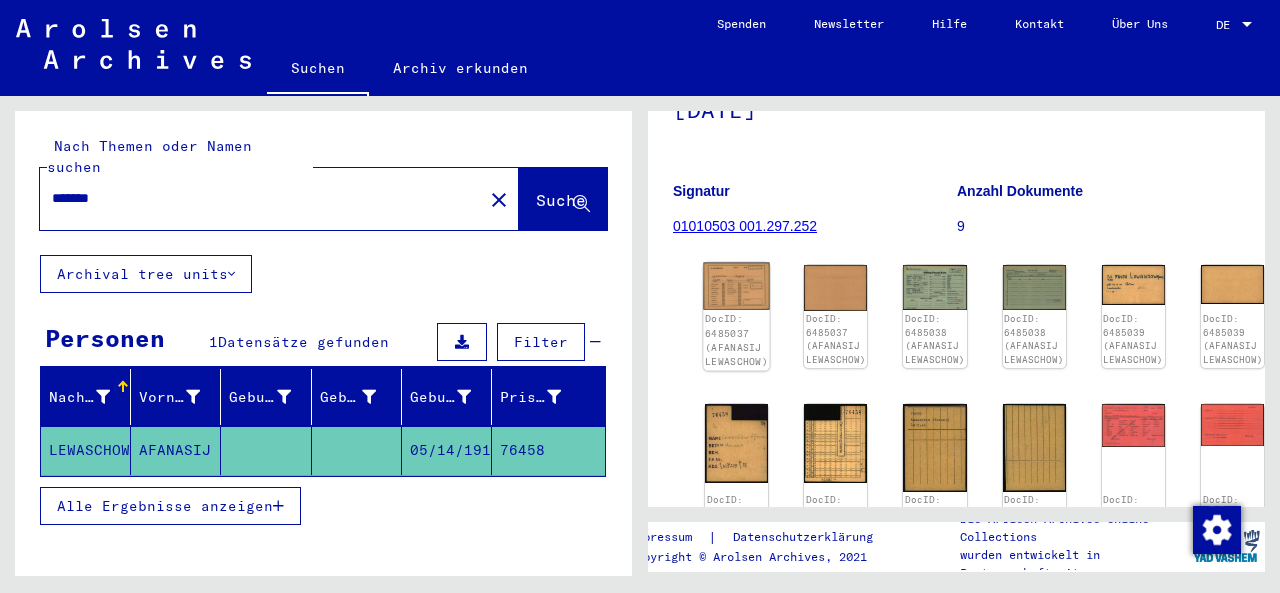 click 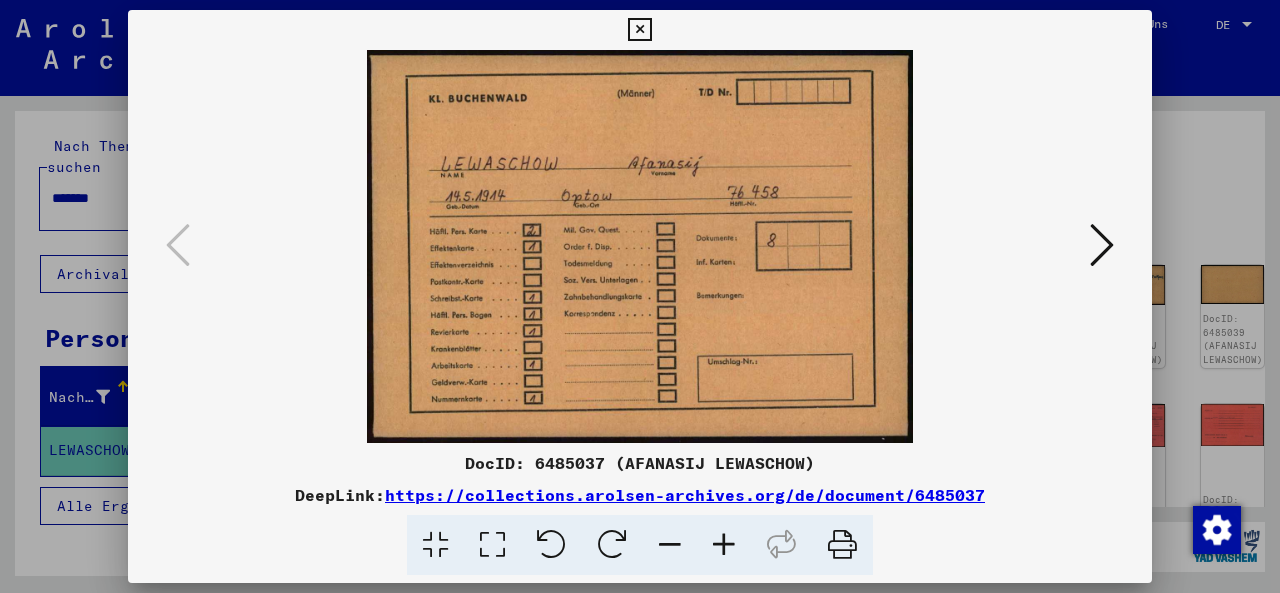 click at bounding box center [640, 246] 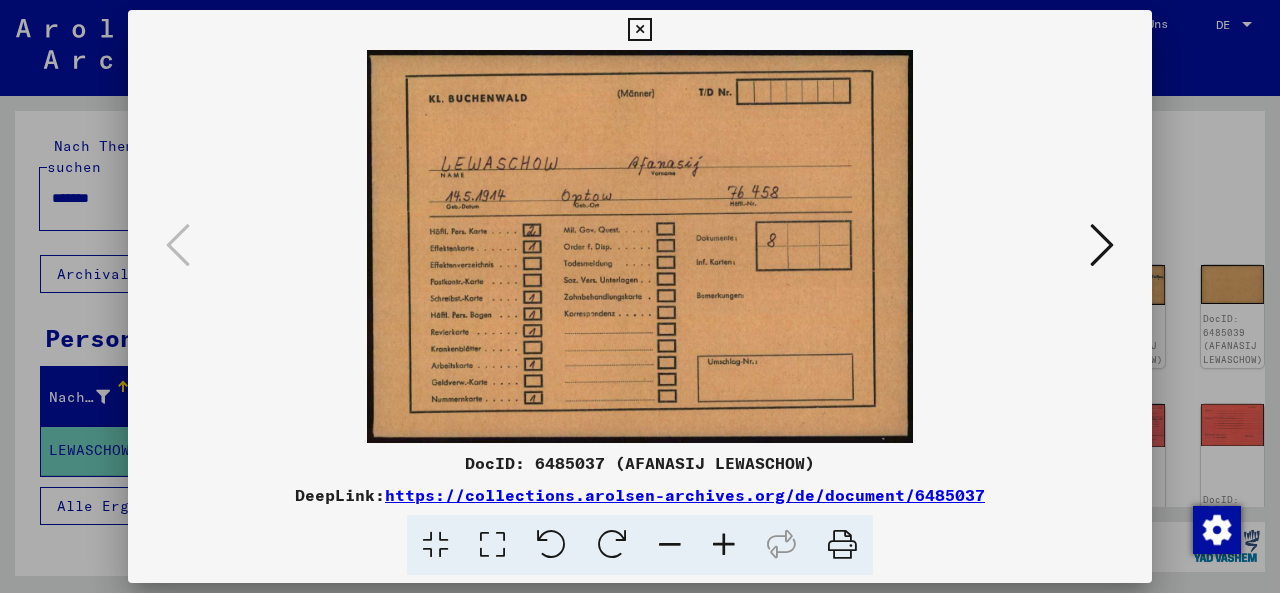 click at bounding box center [1102, 245] 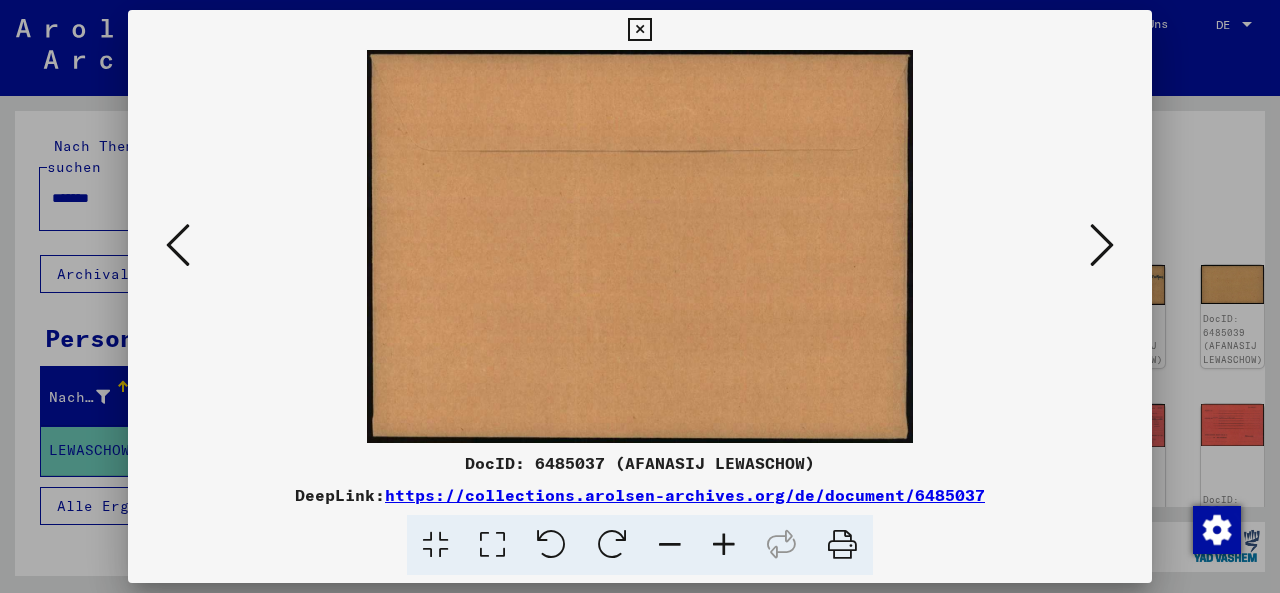 click at bounding box center (178, 245) 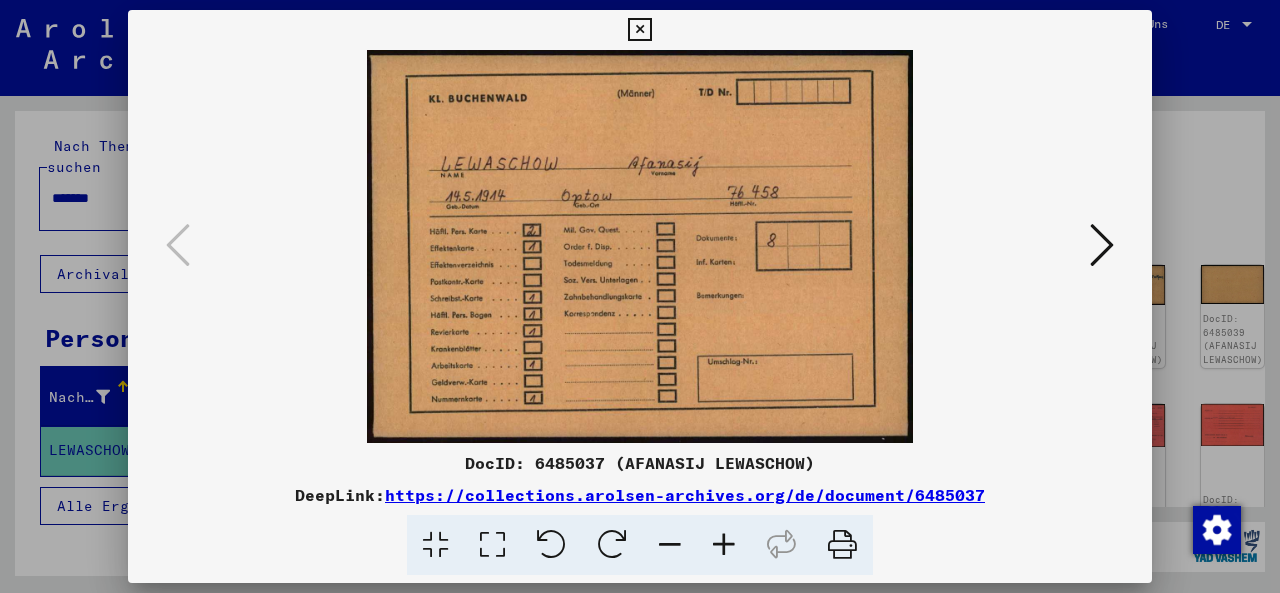 click at bounding box center [1102, 245] 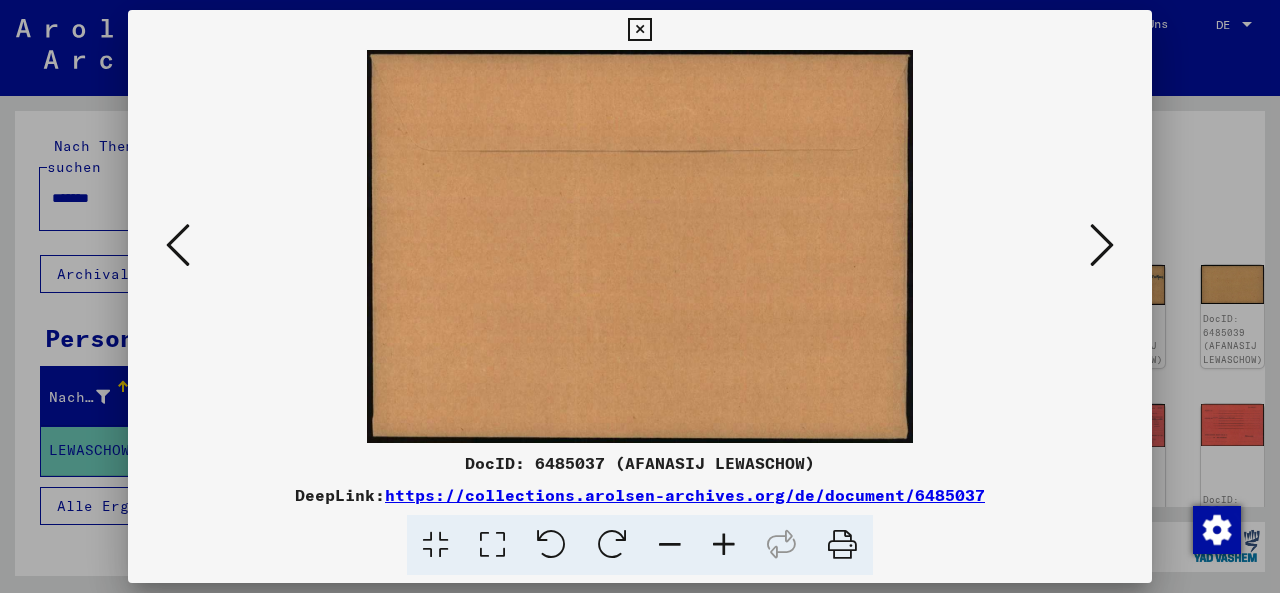 click at bounding box center (1102, 245) 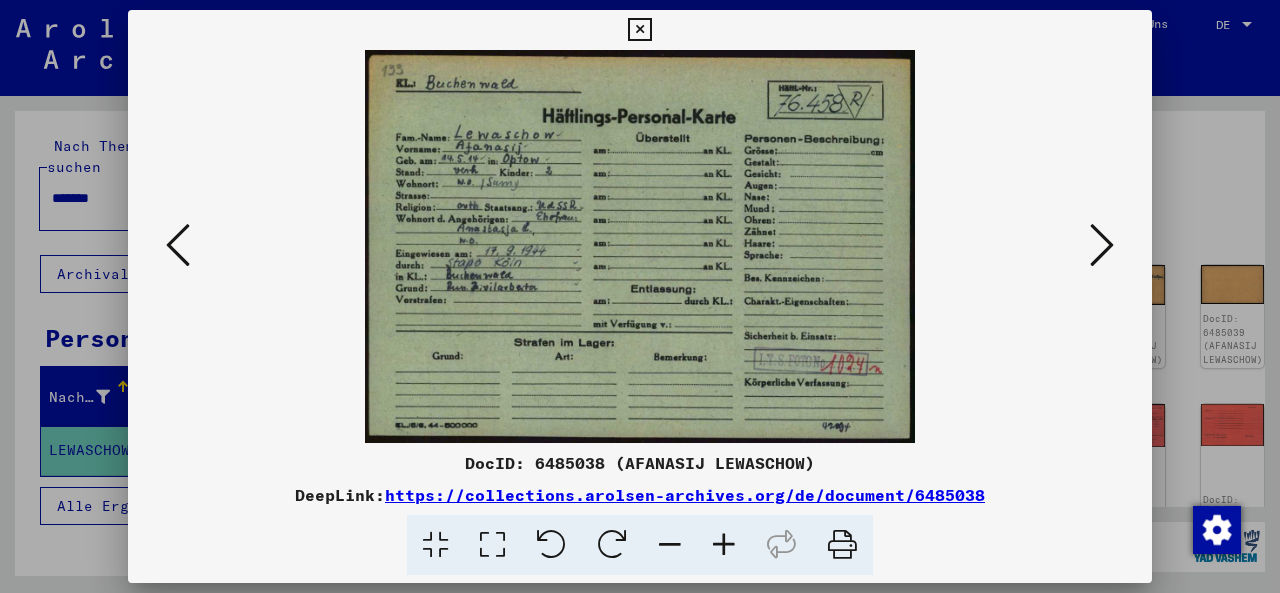 click at bounding box center [1102, 245] 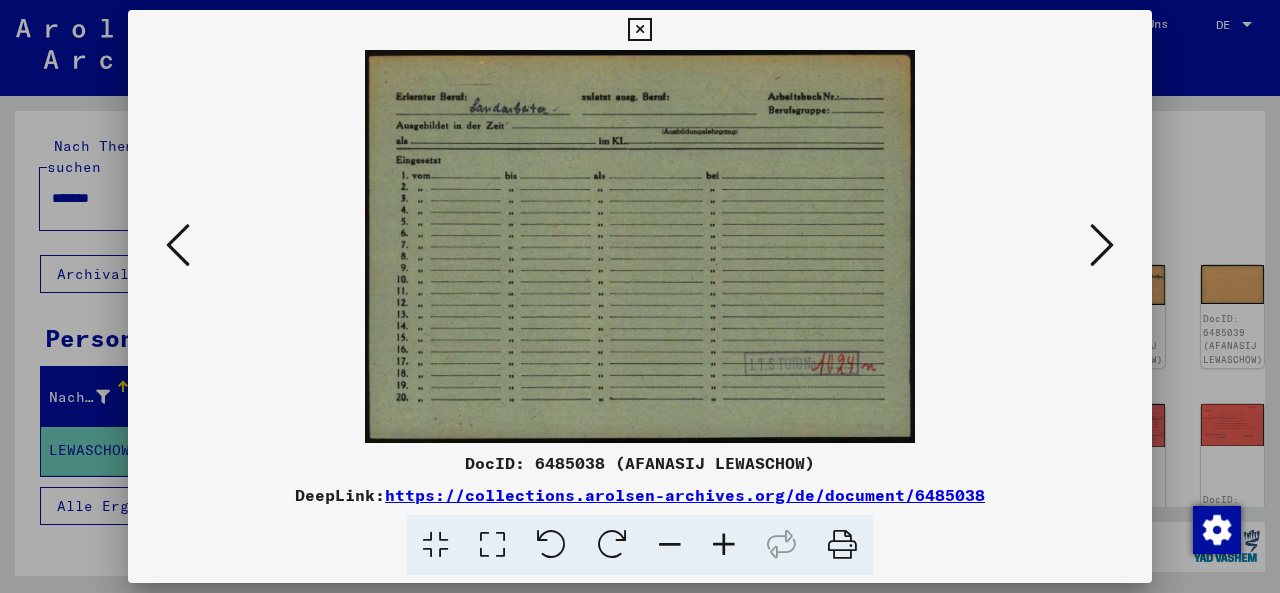 click at bounding box center (1102, 245) 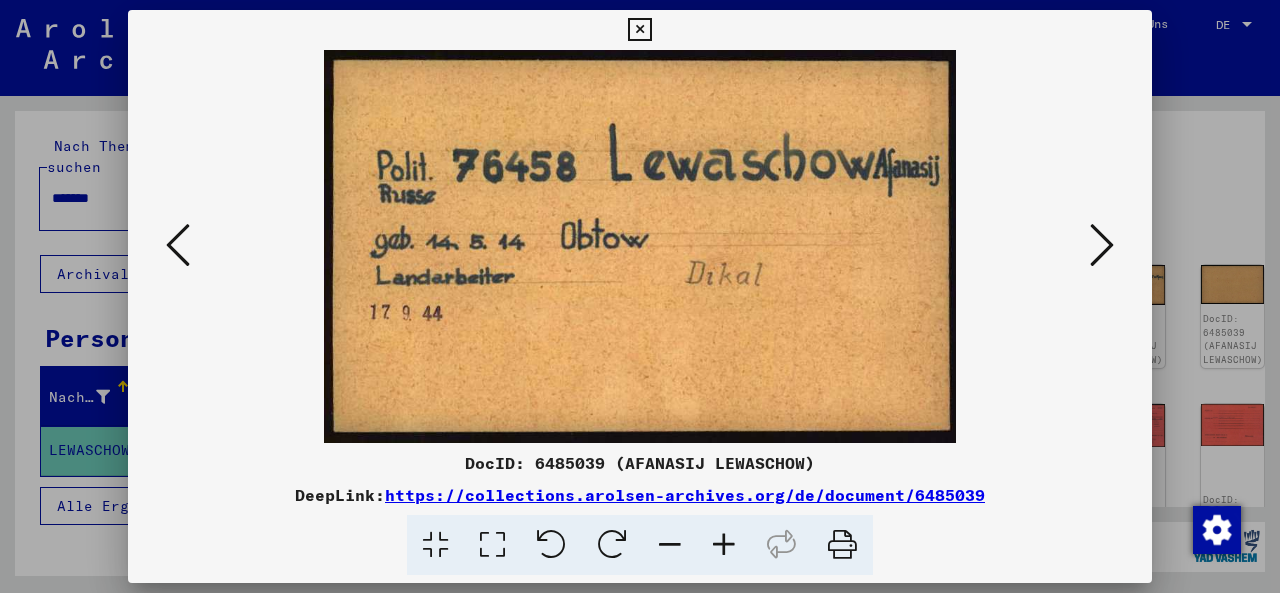 click at bounding box center [1102, 245] 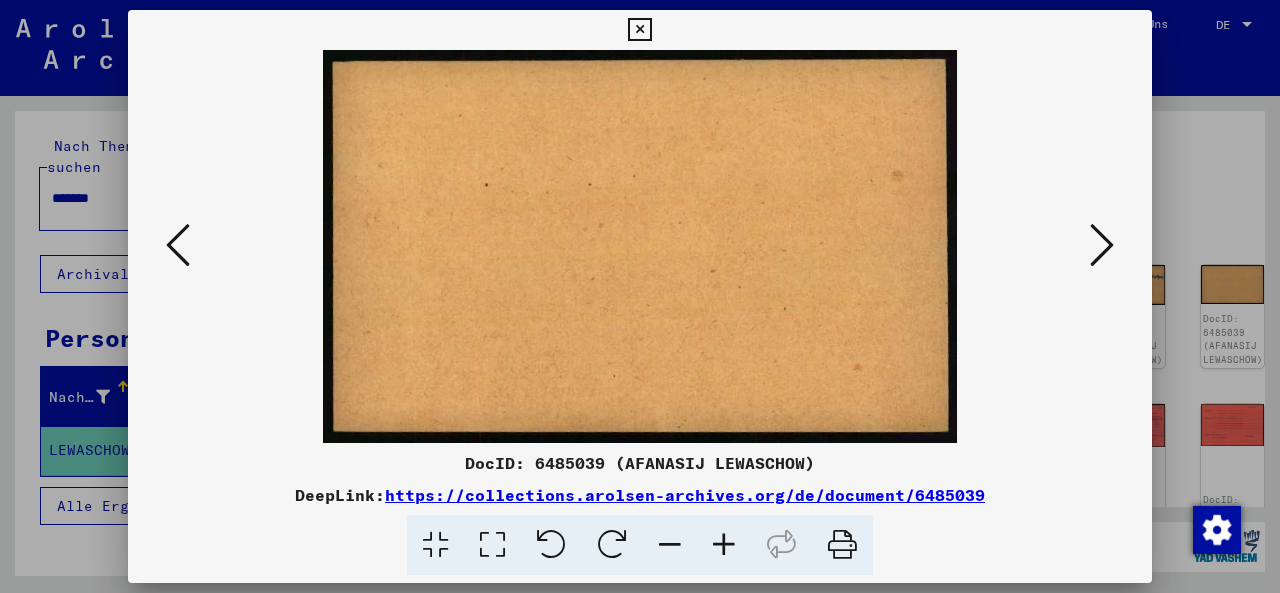 click at bounding box center [178, 245] 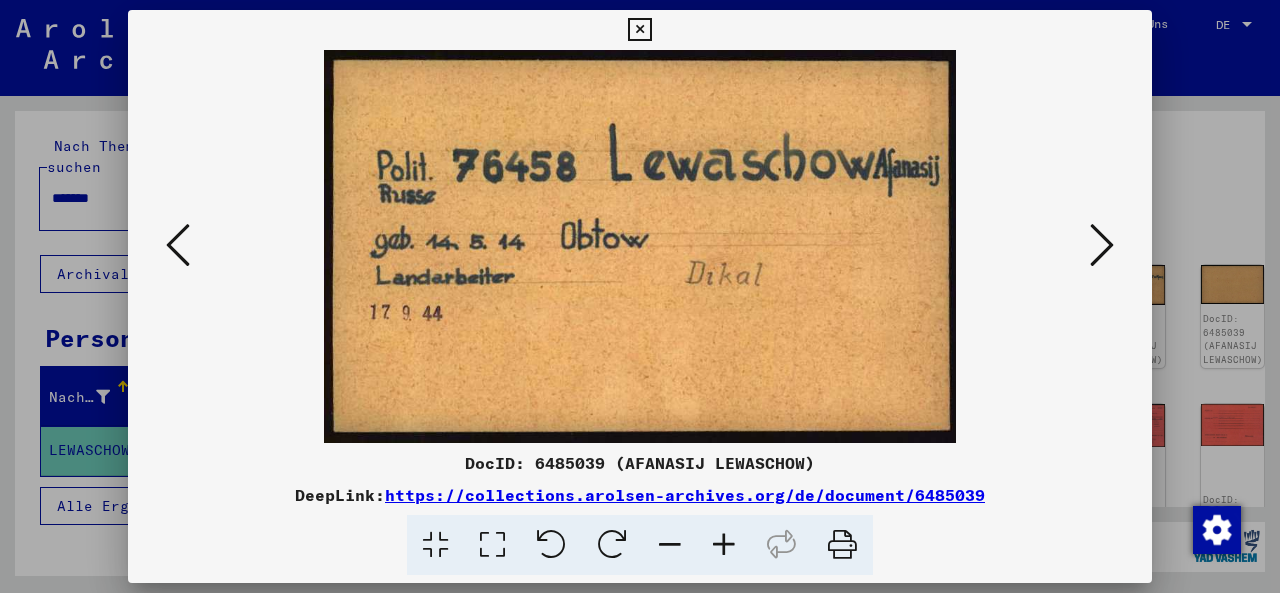 click at bounding box center (178, 245) 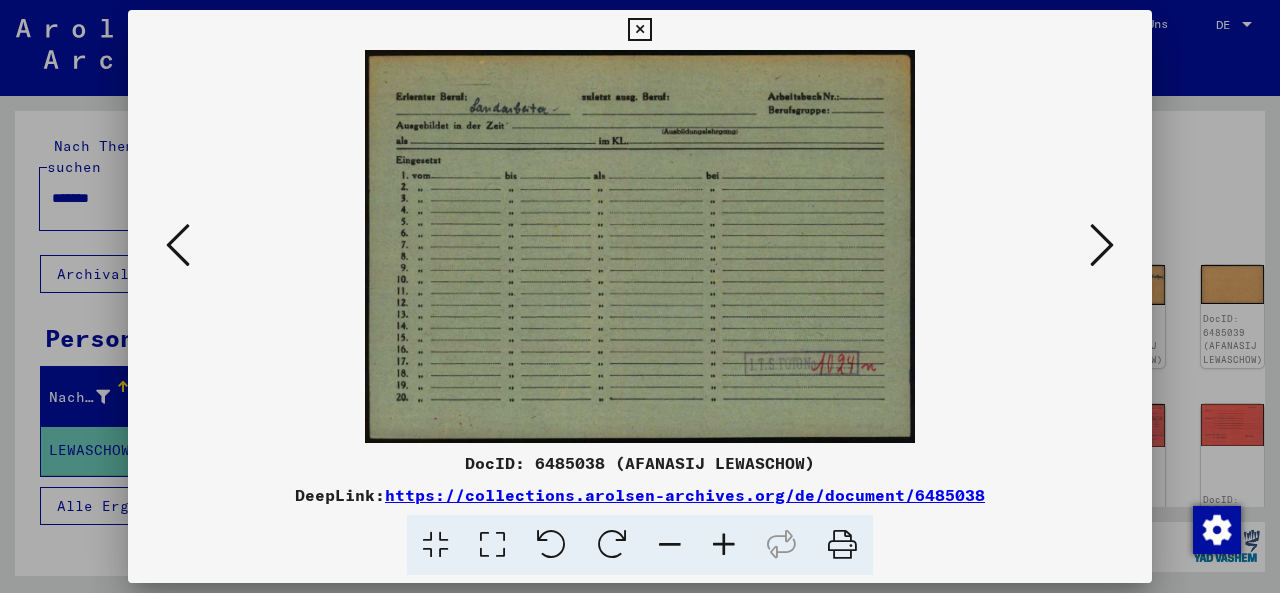 click at bounding box center [178, 245] 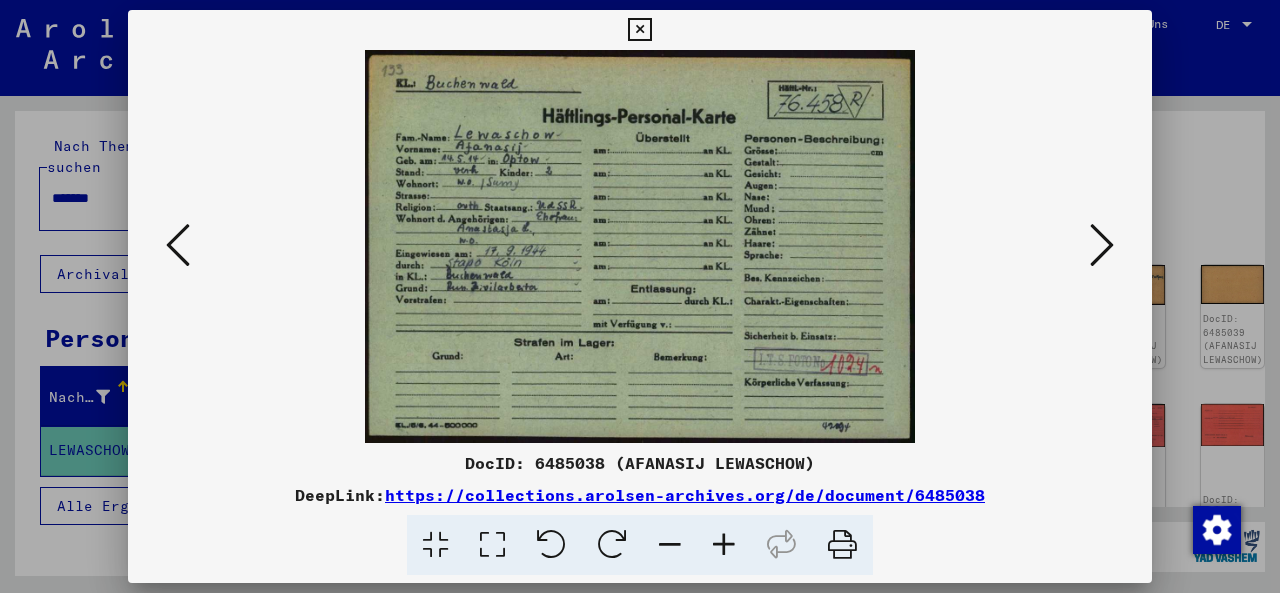click at bounding box center (640, 246) 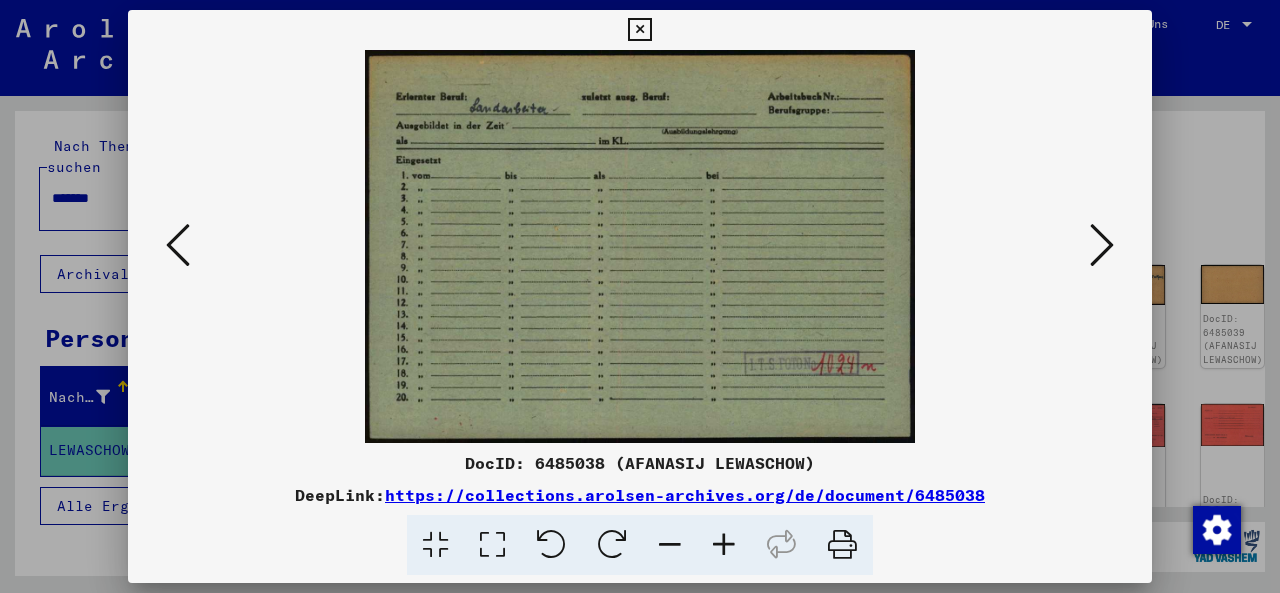 click at bounding box center [1102, 245] 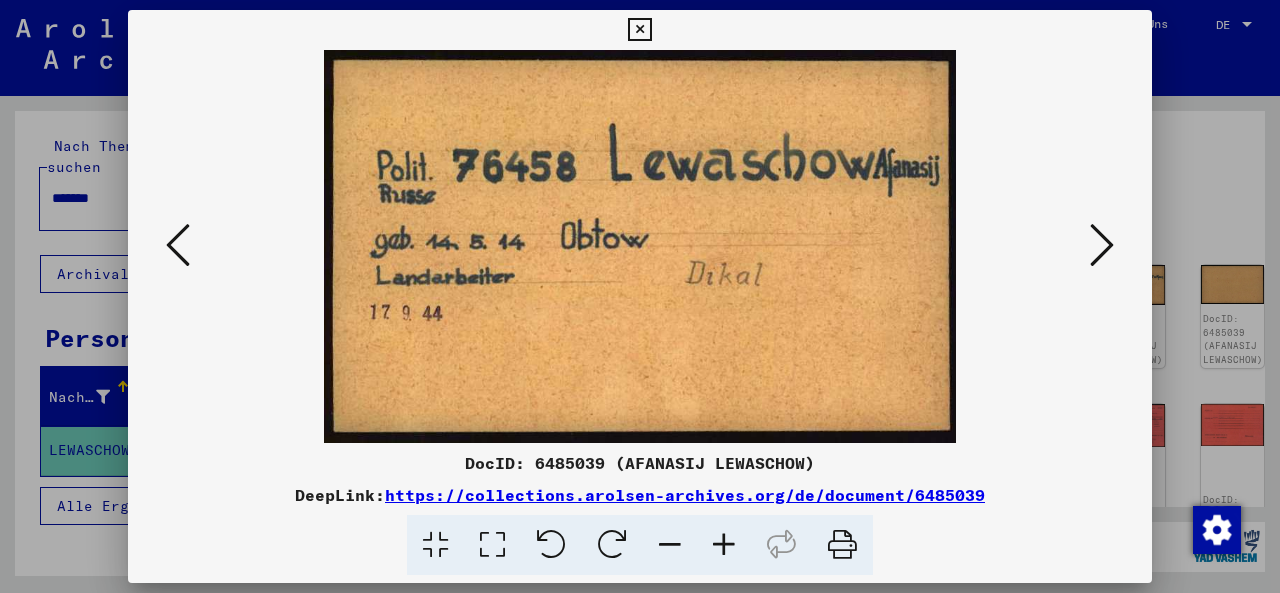 click at bounding box center (178, 245) 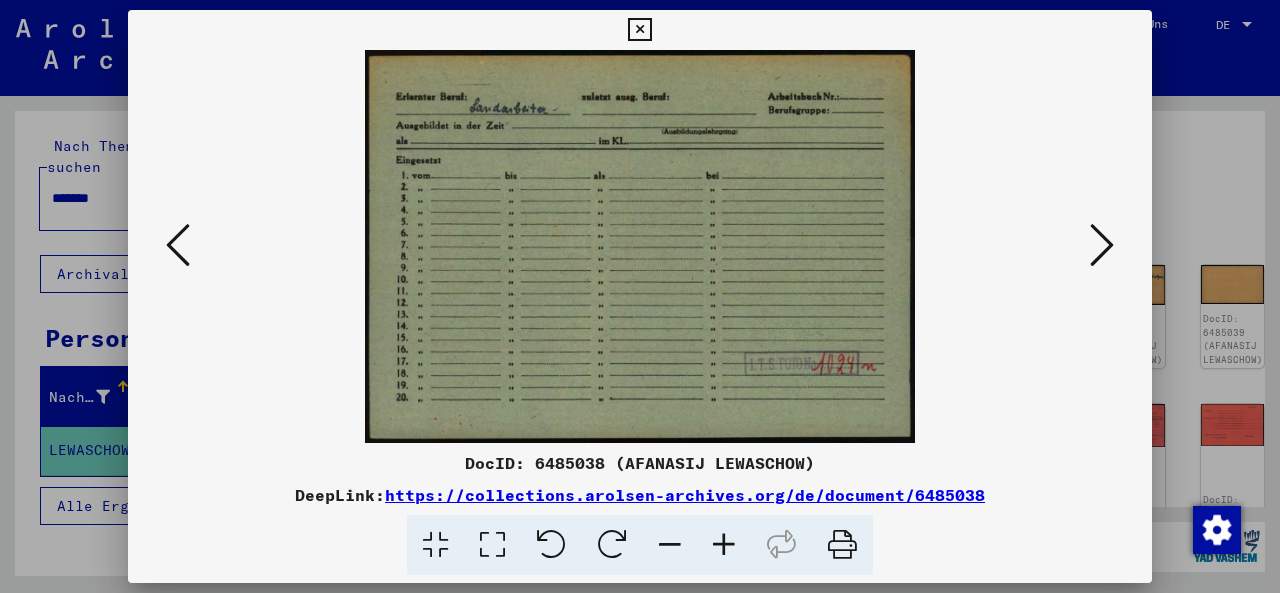 click at bounding box center (178, 245) 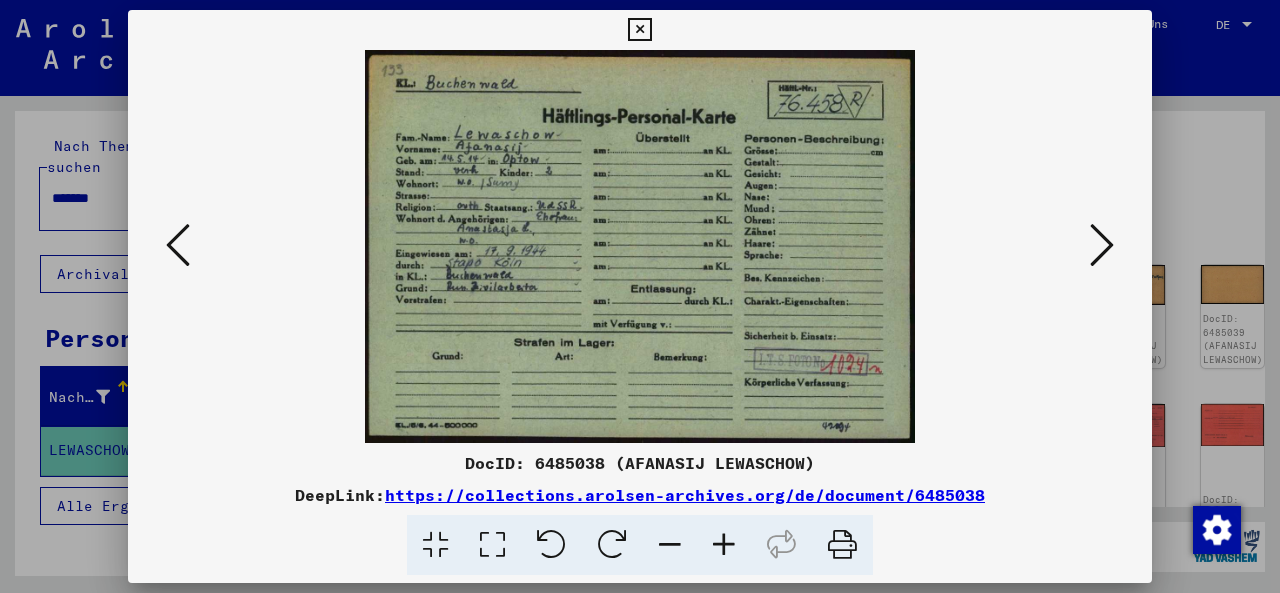 click at bounding box center (1102, 245) 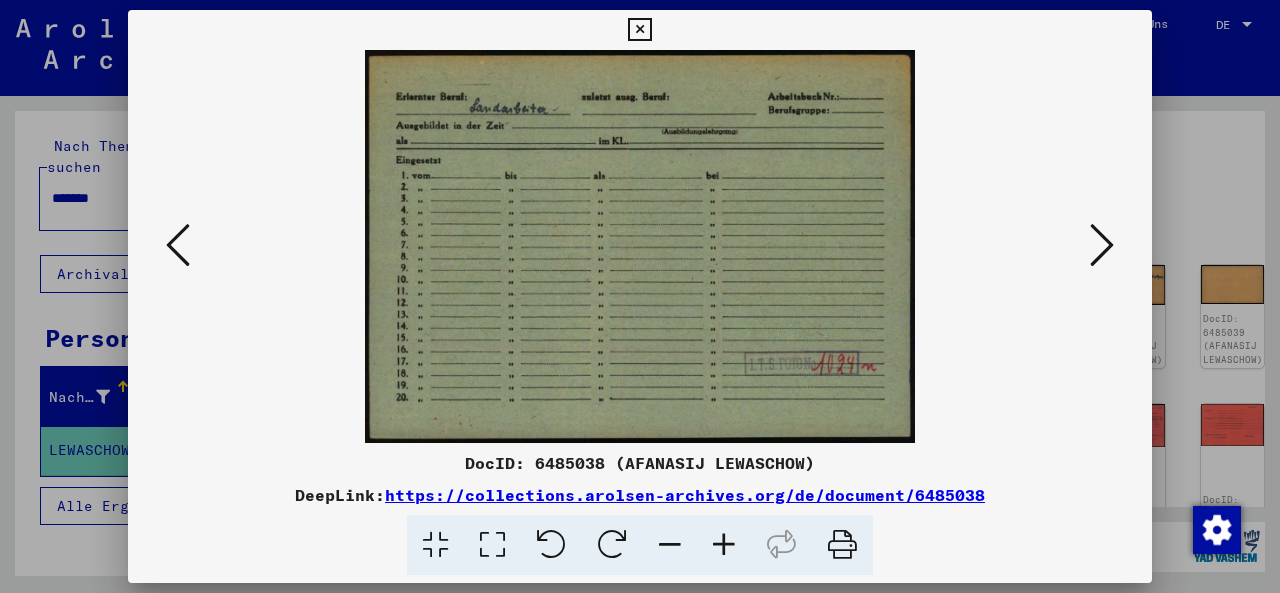 click at bounding box center [1102, 245] 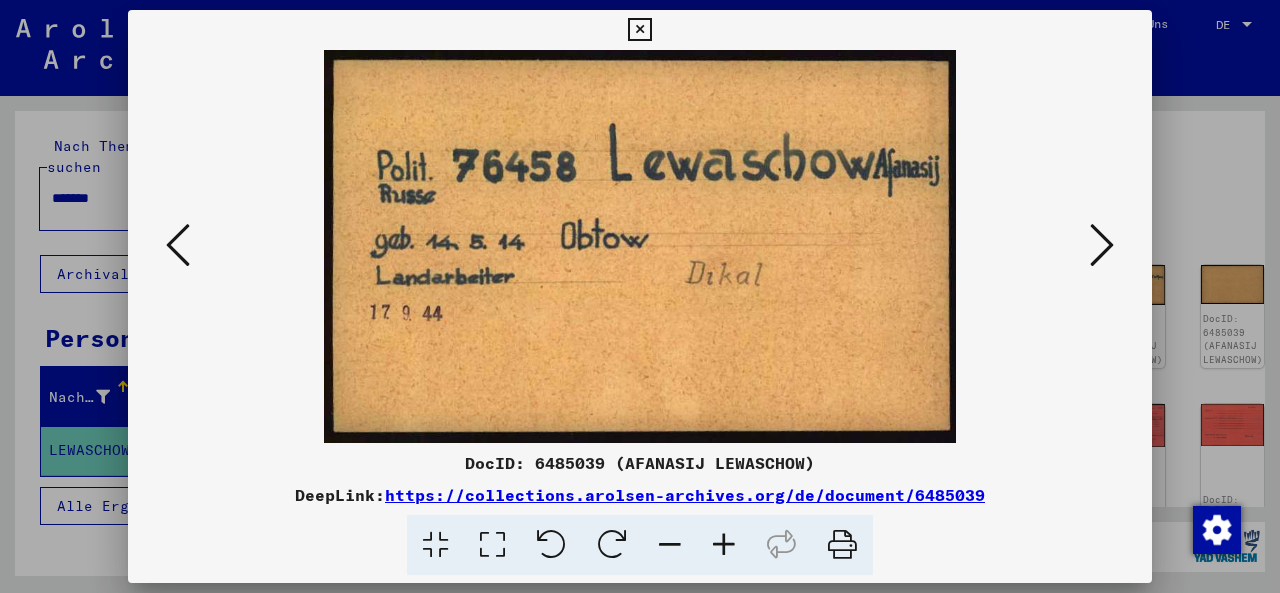 click at bounding box center (1102, 245) 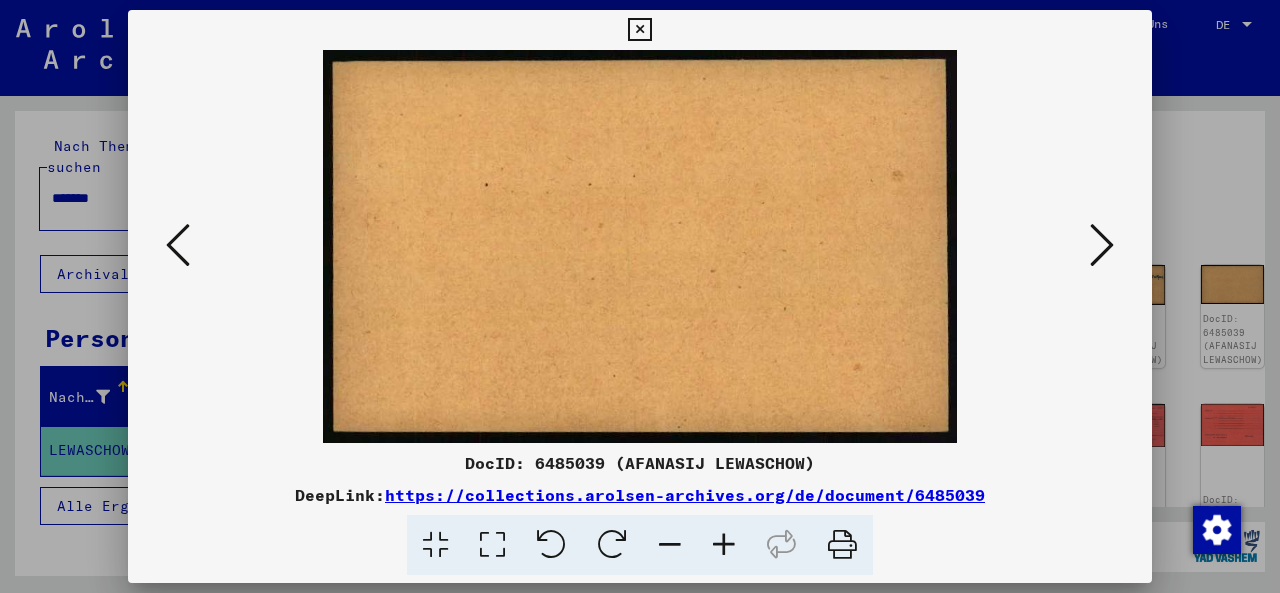 click at bounding box center (1102, 245) 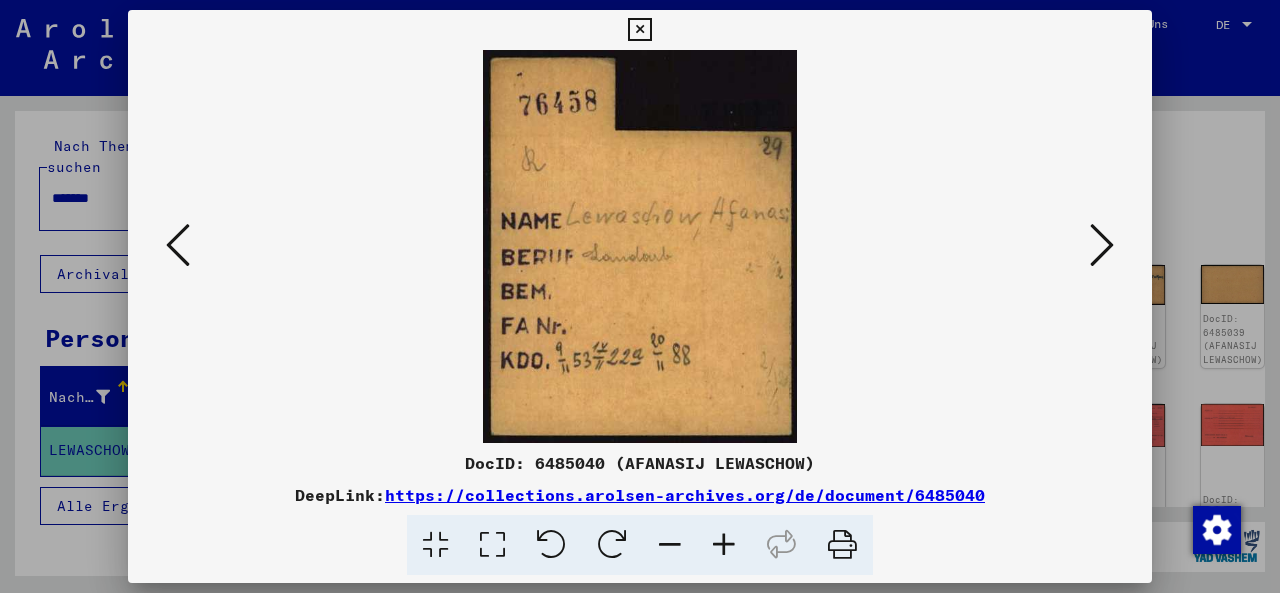 click at bounding box center (1102, 245) 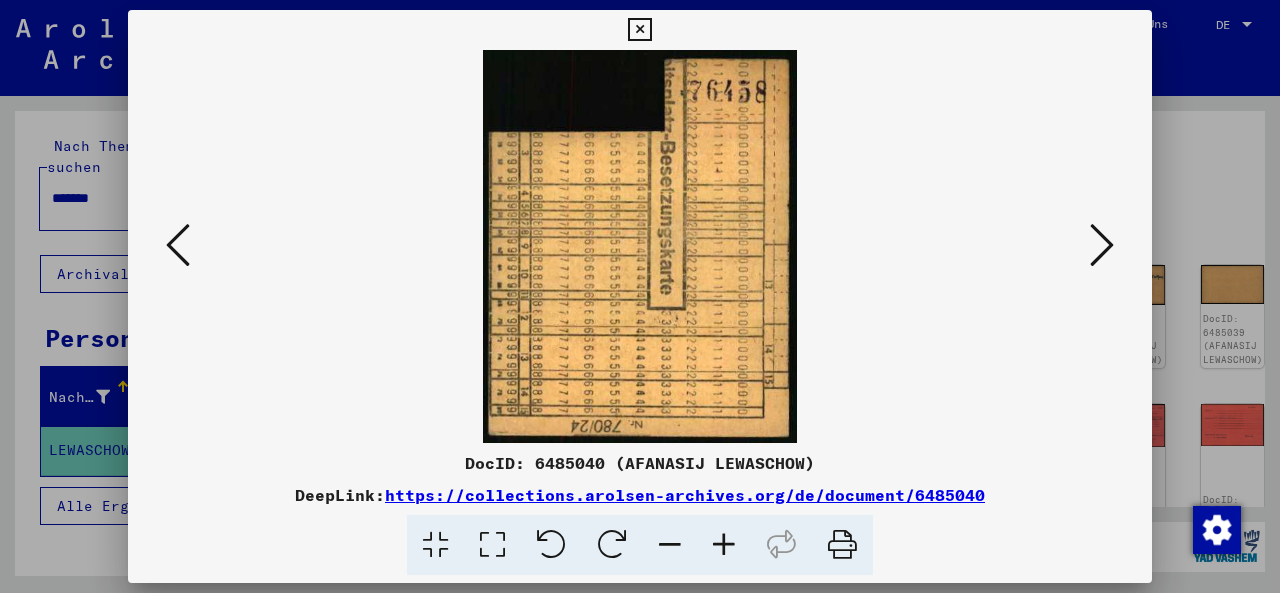 click at bounding box center (1102, 245) 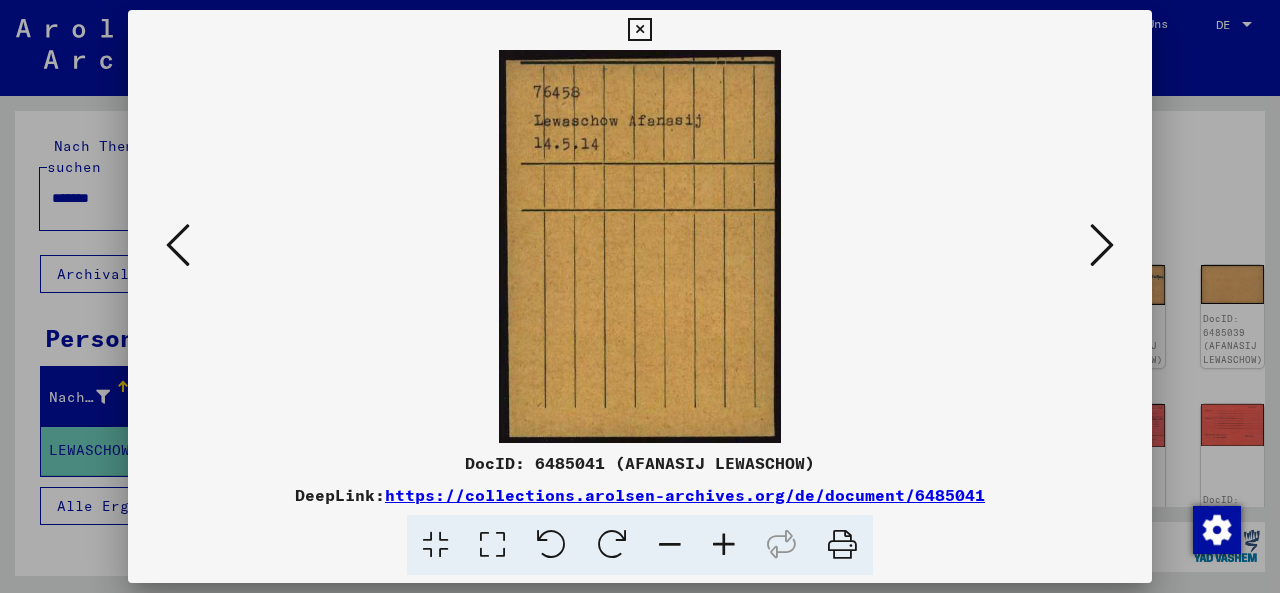 click at bounding box center (1102, 245) 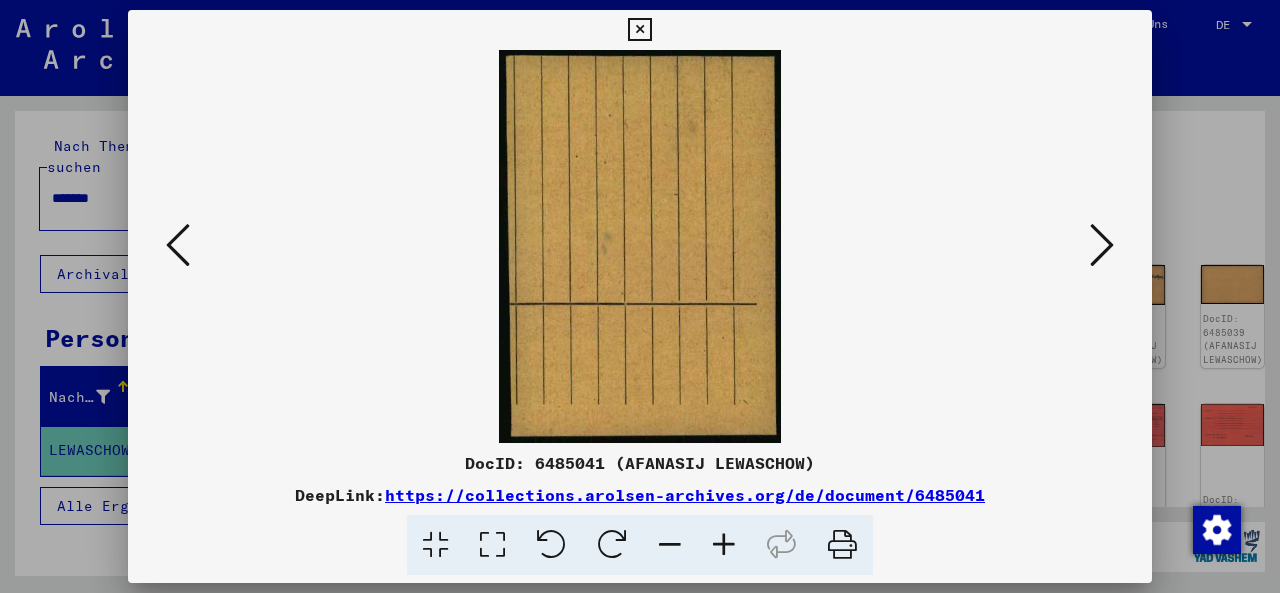 click at bounding box center (1102, 245) 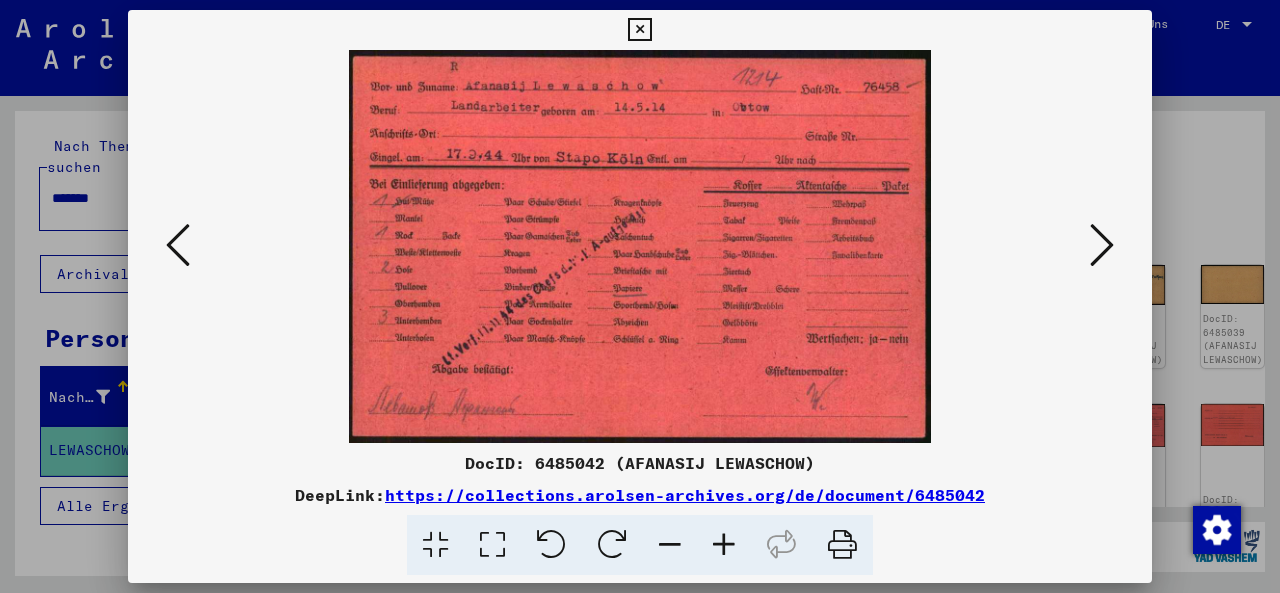 click at bounding box center (1102, 245) 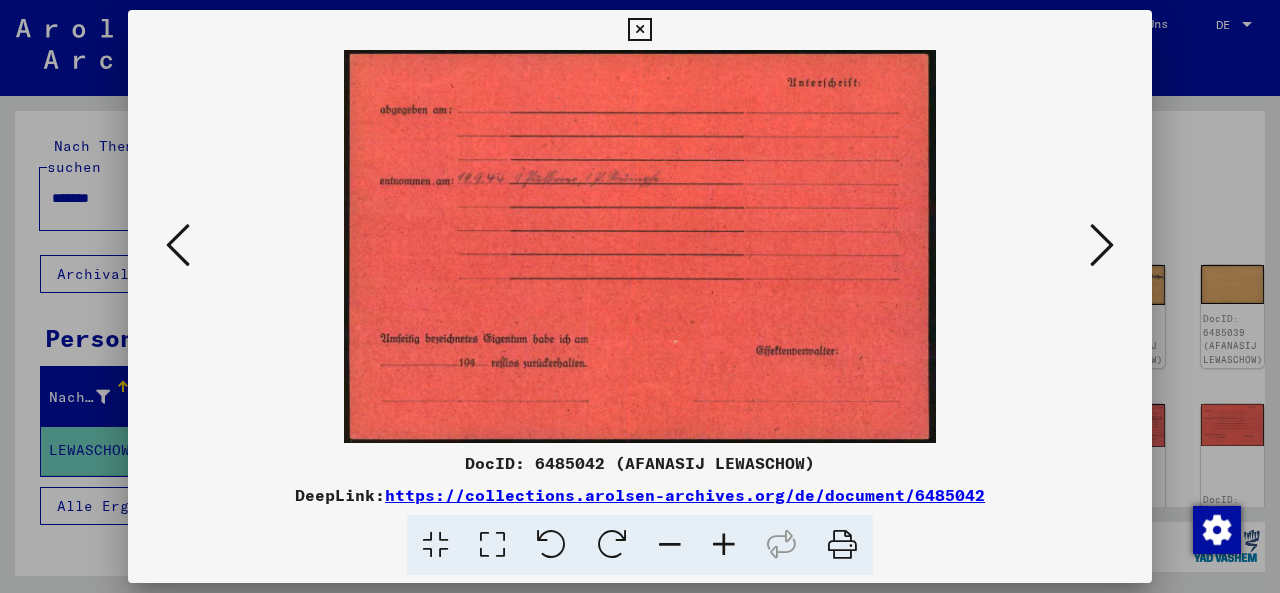 click at bounding box center [1102, 245] 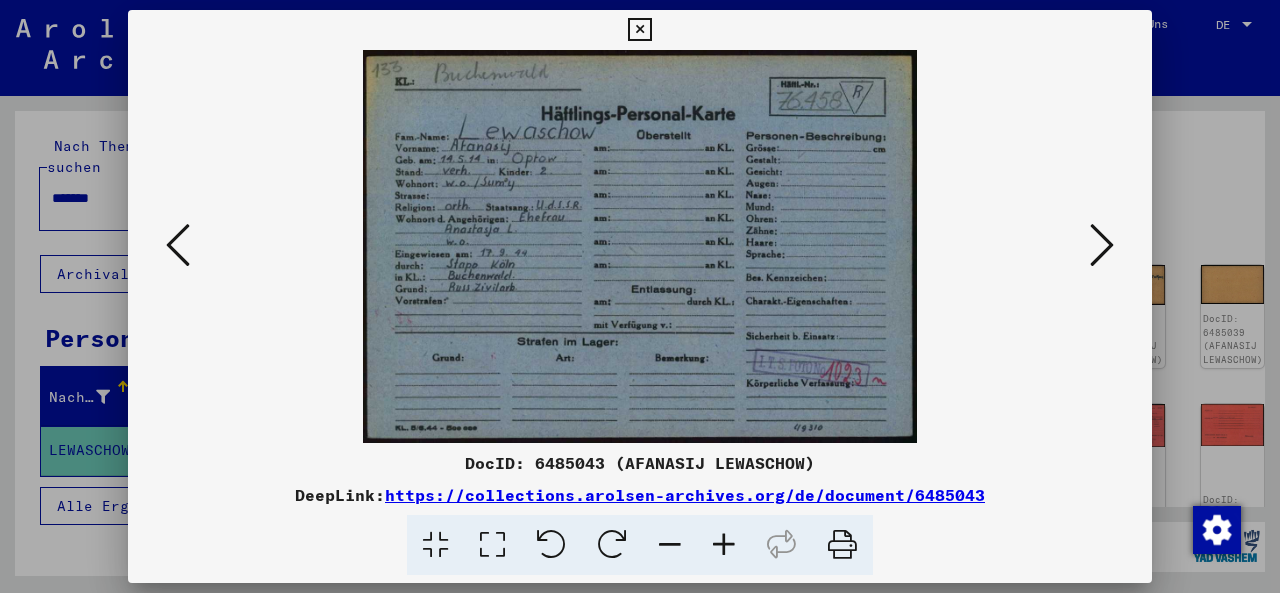 click at bounding box center (1102, 245) 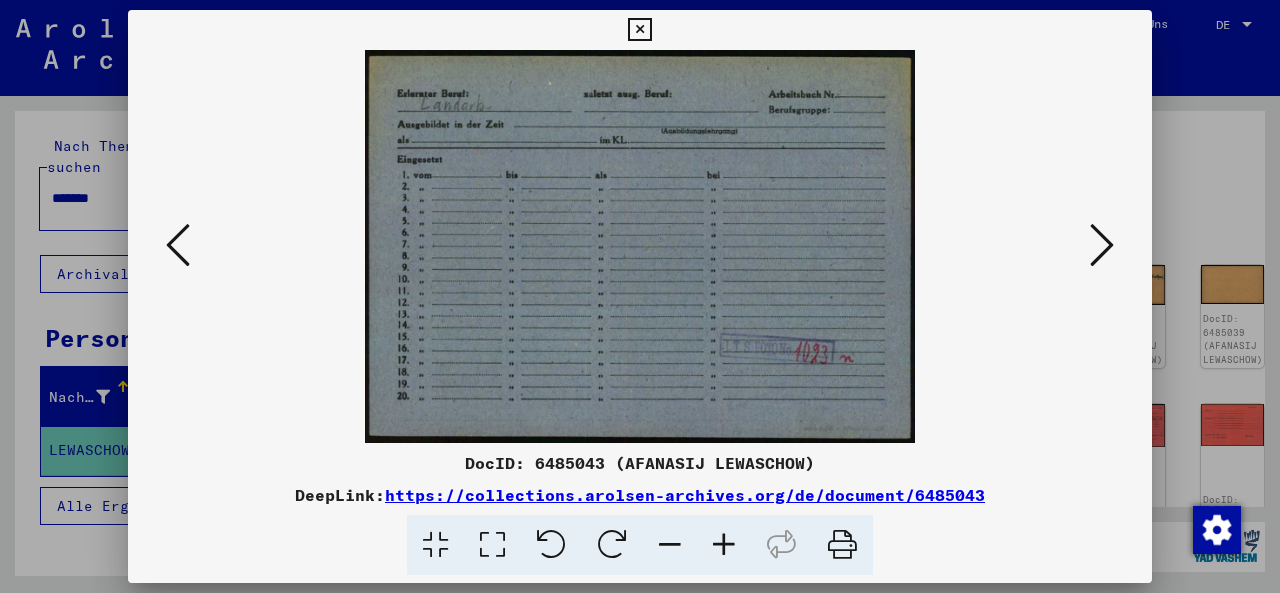 click at bounding box center [1102, 245] 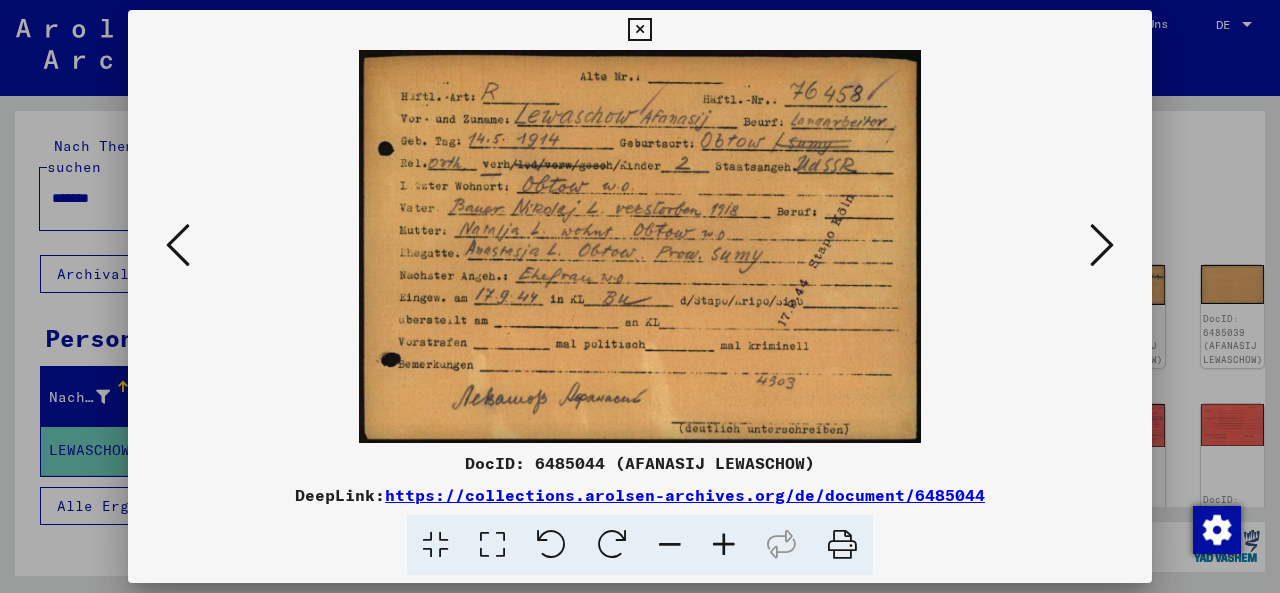 click at bounding box center (1102, 245) 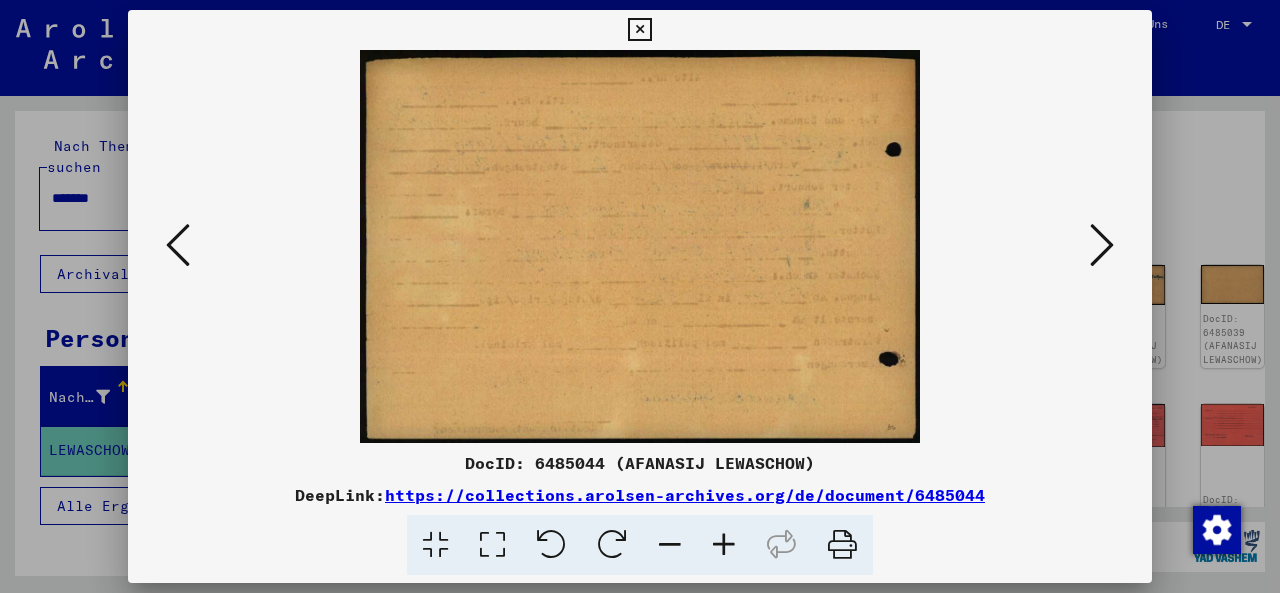 click at bounding box center [1102, 245] 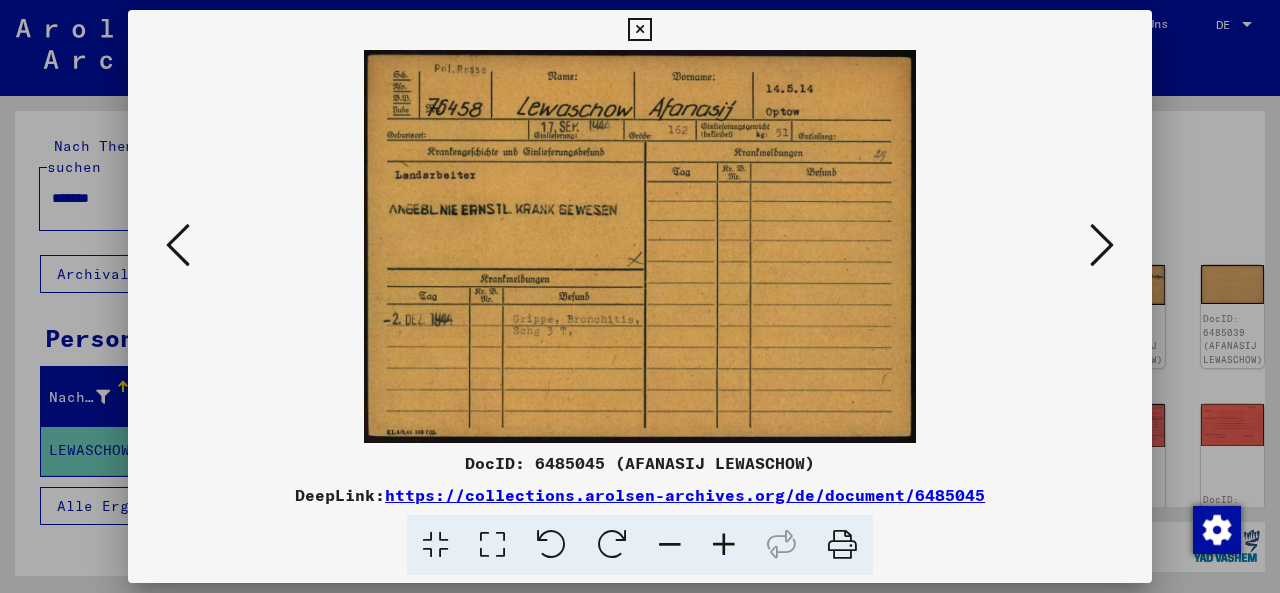 click at bounding box center (1102, 245) 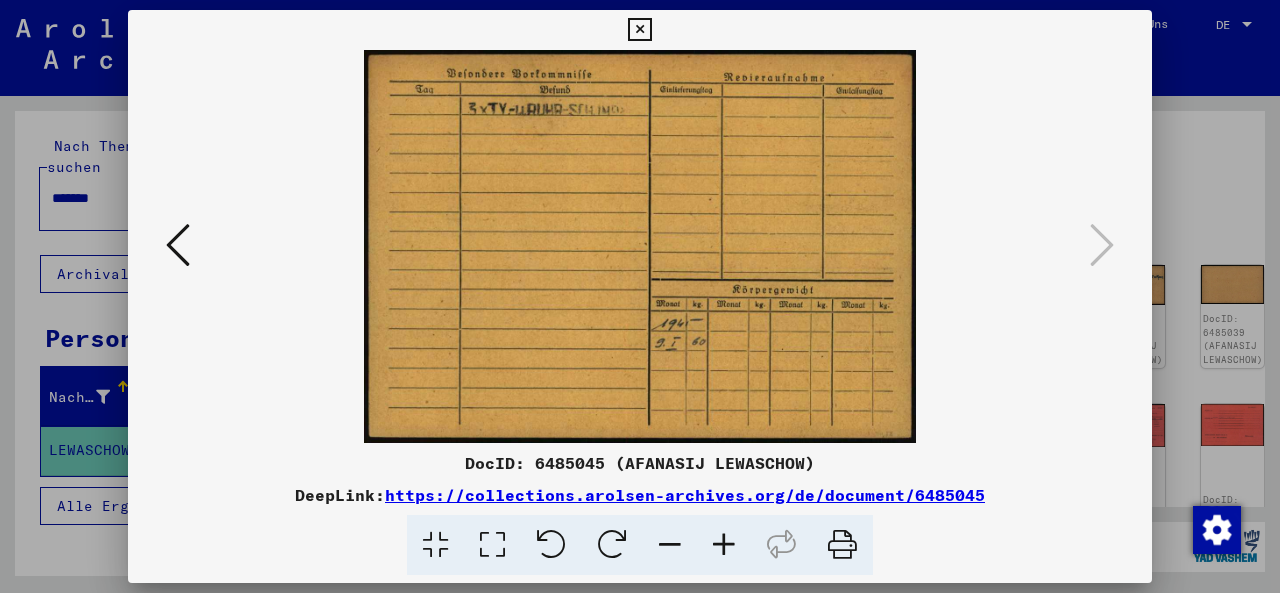 click at bounding box center (639, 30) 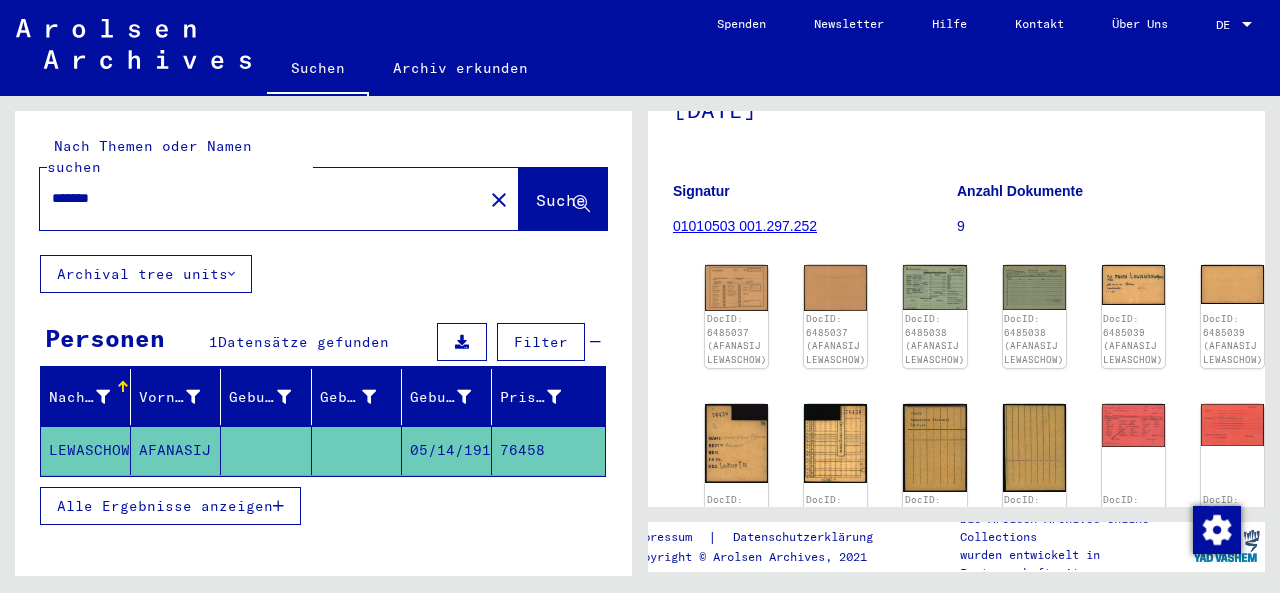 drag, startPoint x: 124, startPoint y: 174, endPoint x: 2, endPoint y: 183, distance: 122.33152 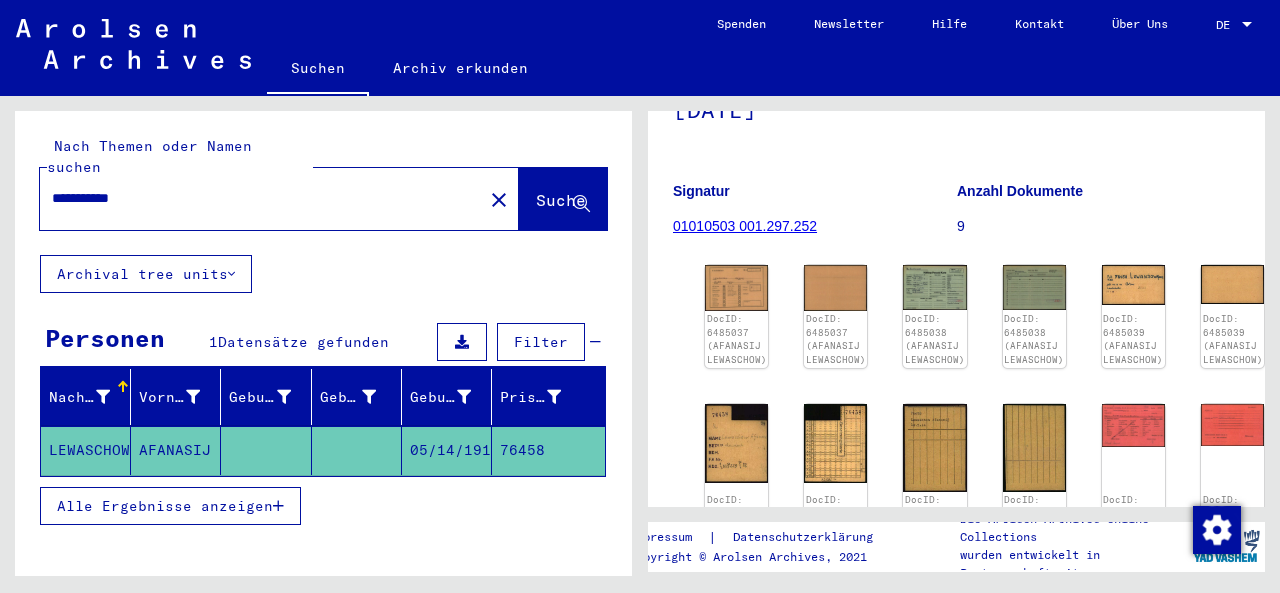 type on "**********" 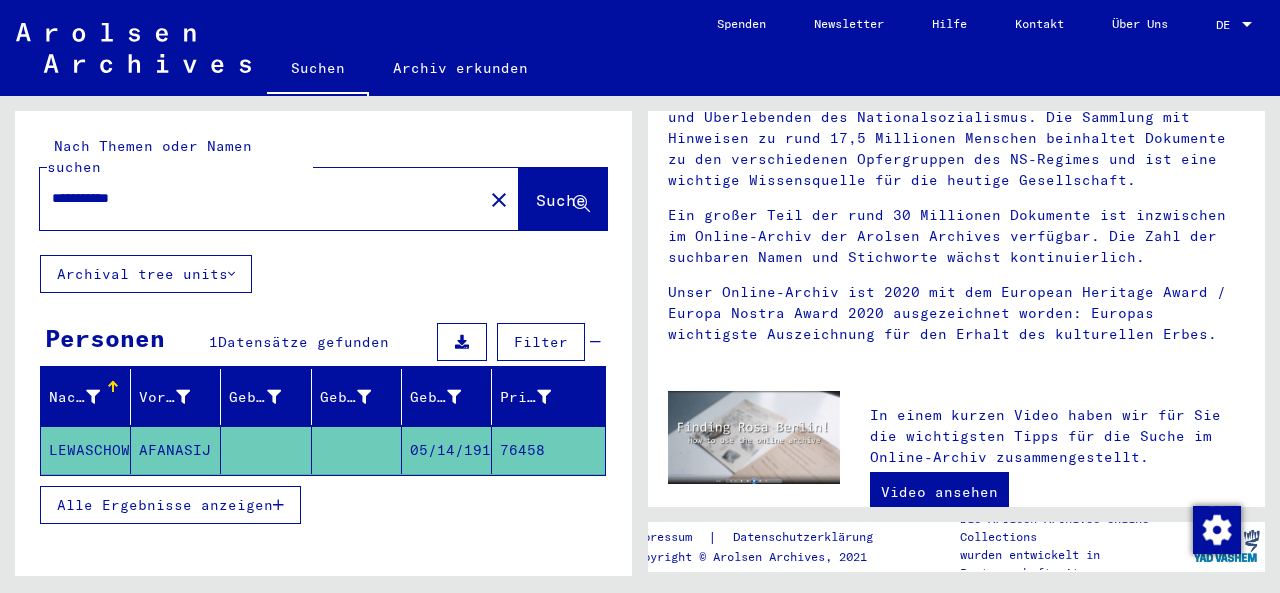 scroll, scrollTop: 0, scrollLeft: 0, axis: both 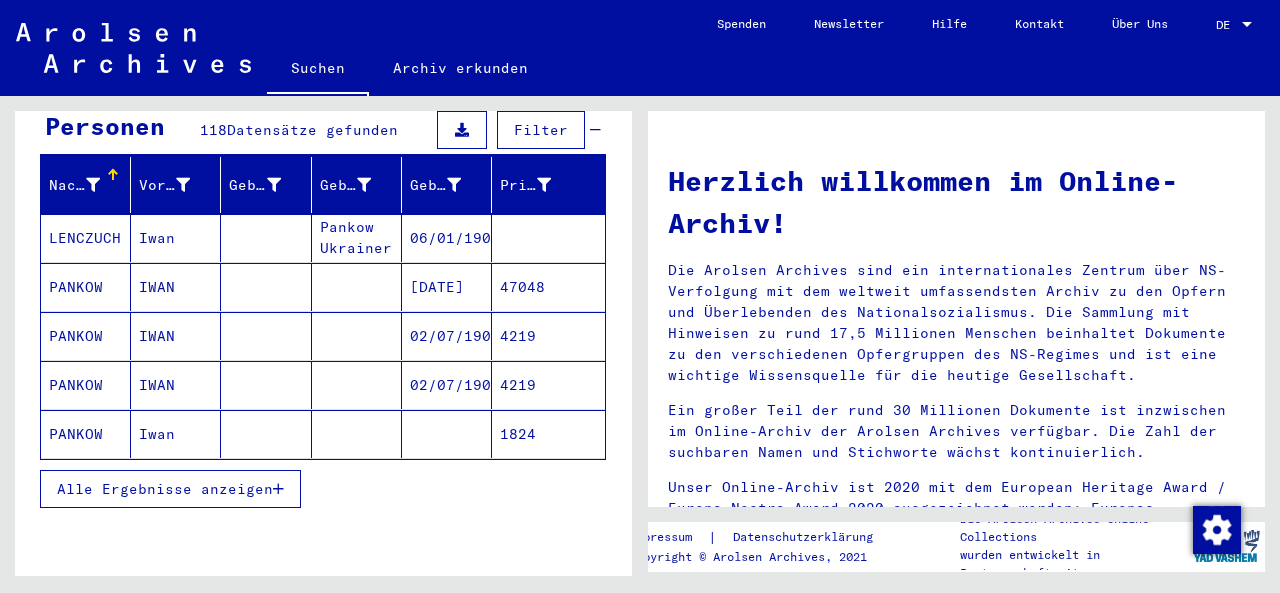 click at bounding box center [266, 385] 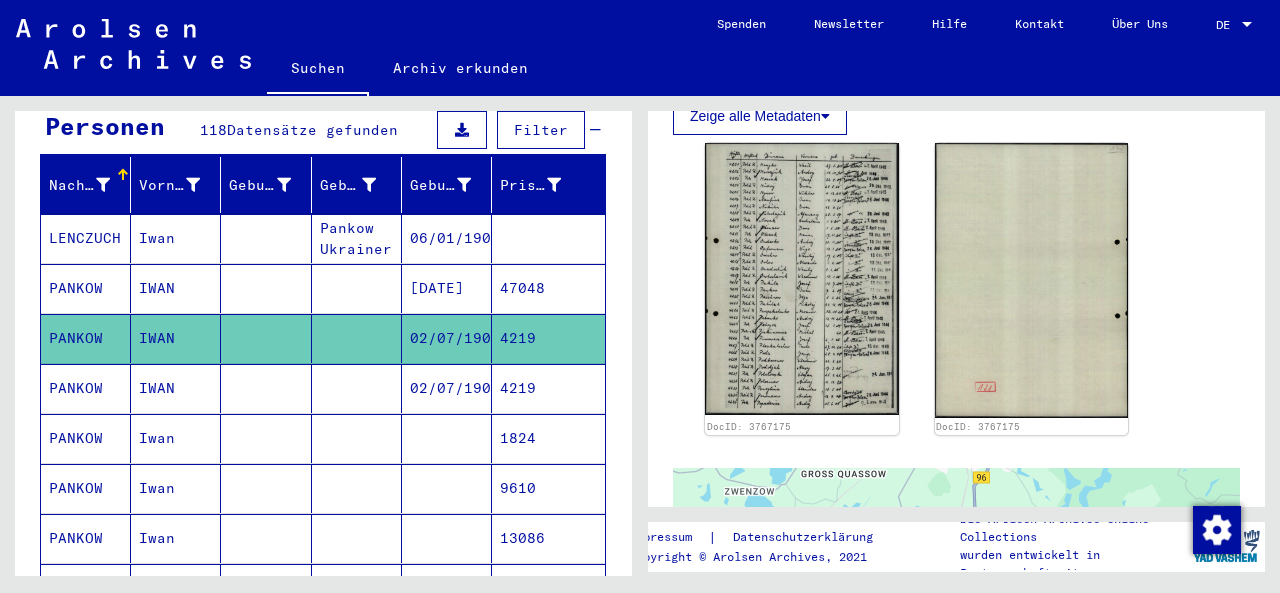 scroll, scrollTop: 572, scrollLeft: 0, axis: vertical 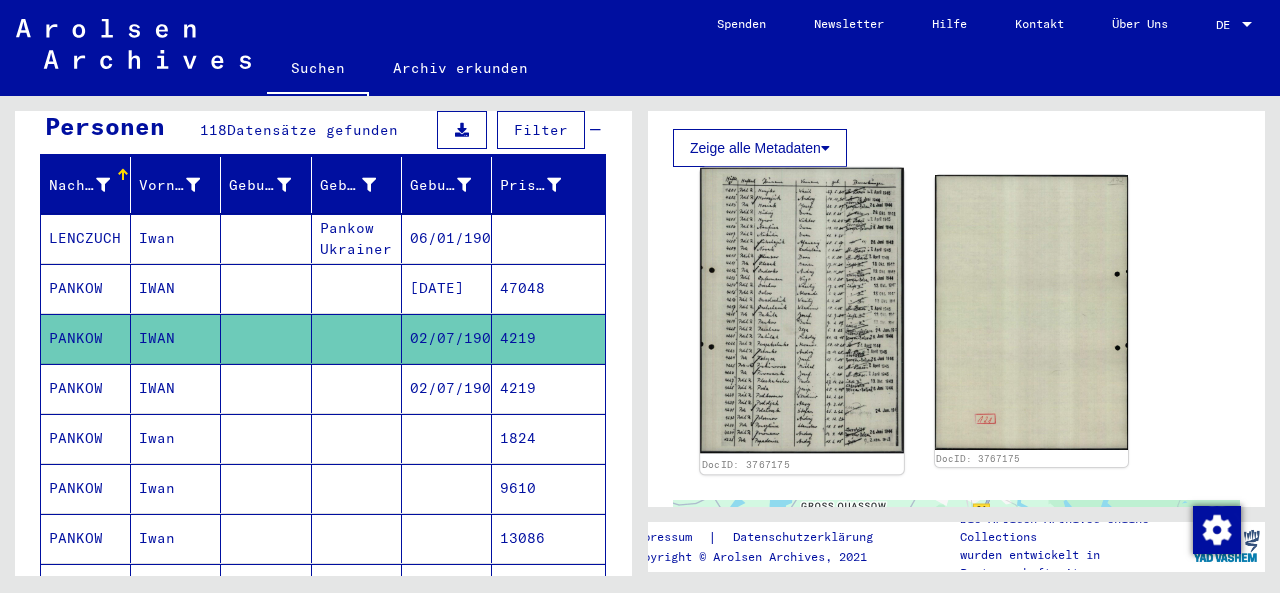 click 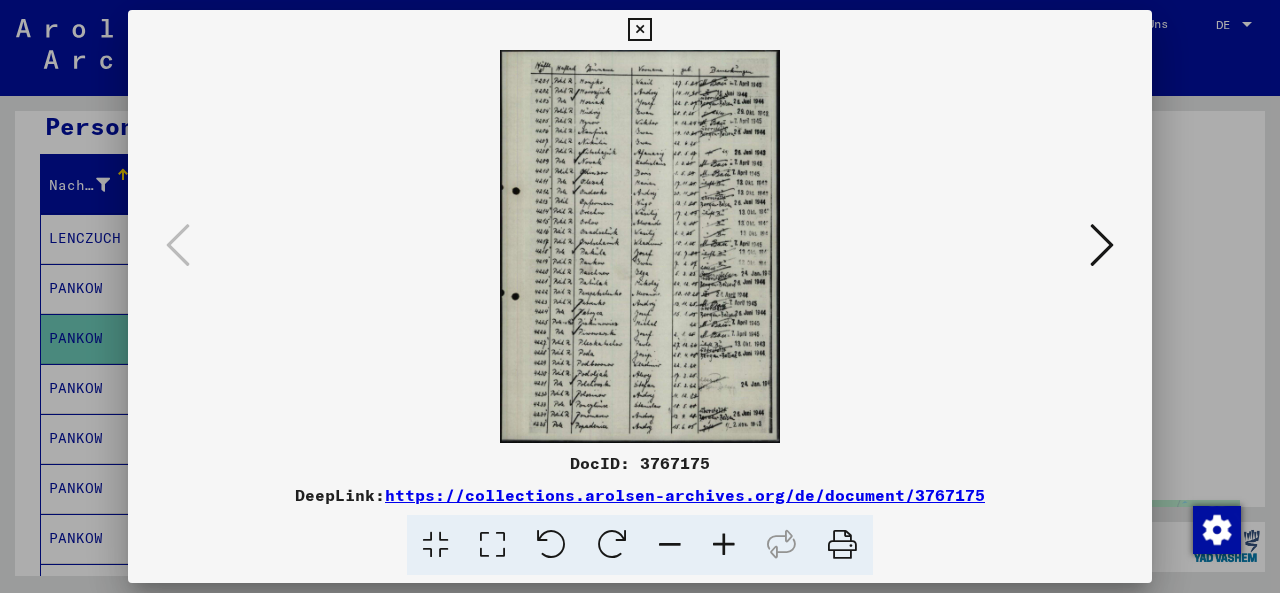 click at bounding box center [639, 30] 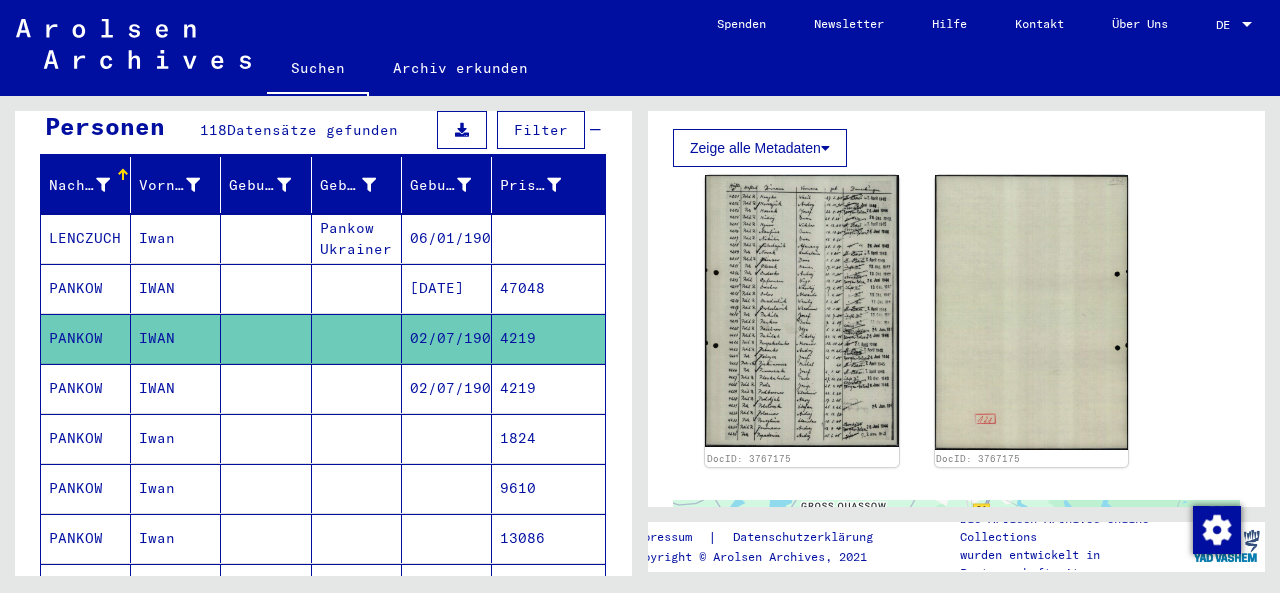 click at bounding box center [266, 438] 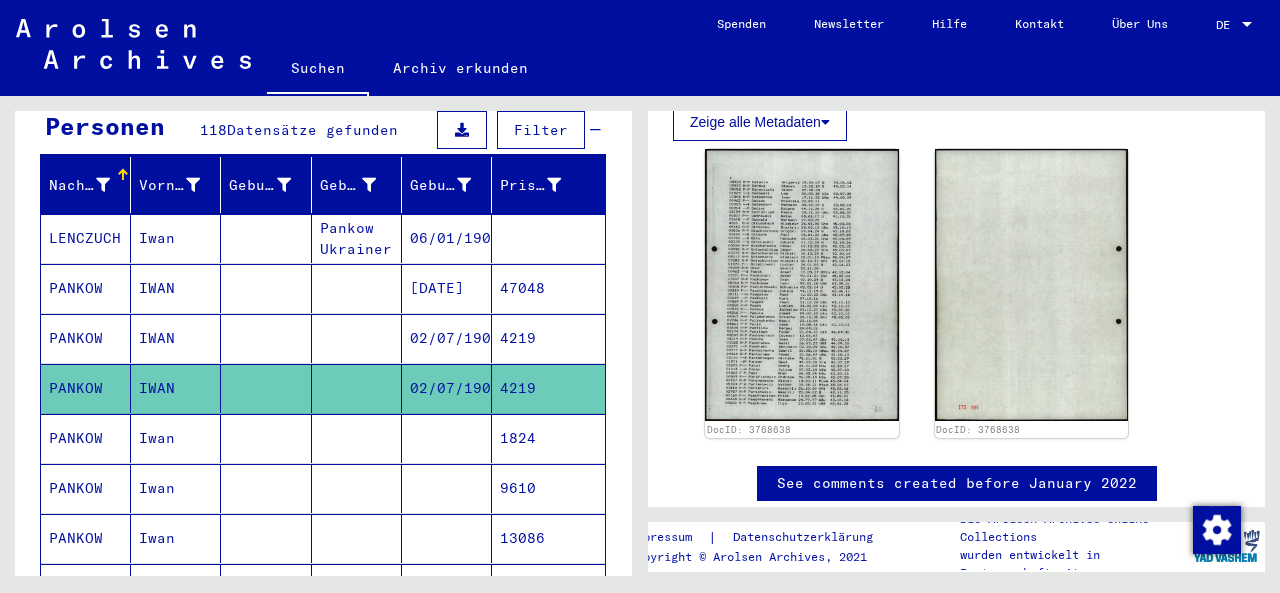 scroll, scrollTop: 327, scrollLeft: 0, axis: vertical 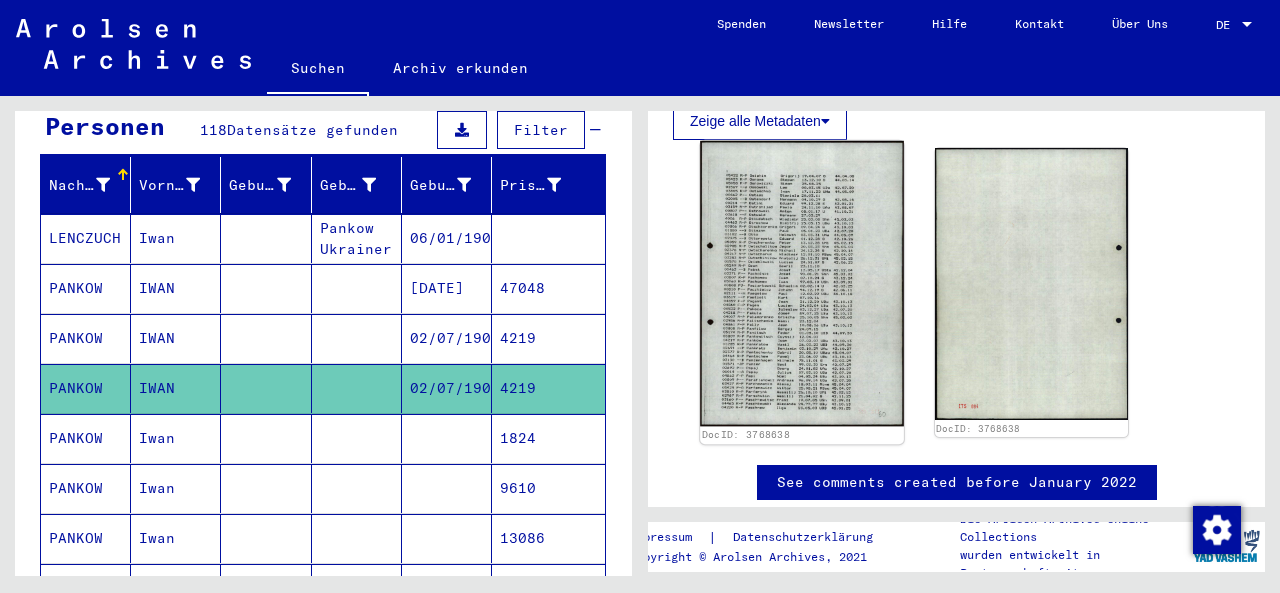 click 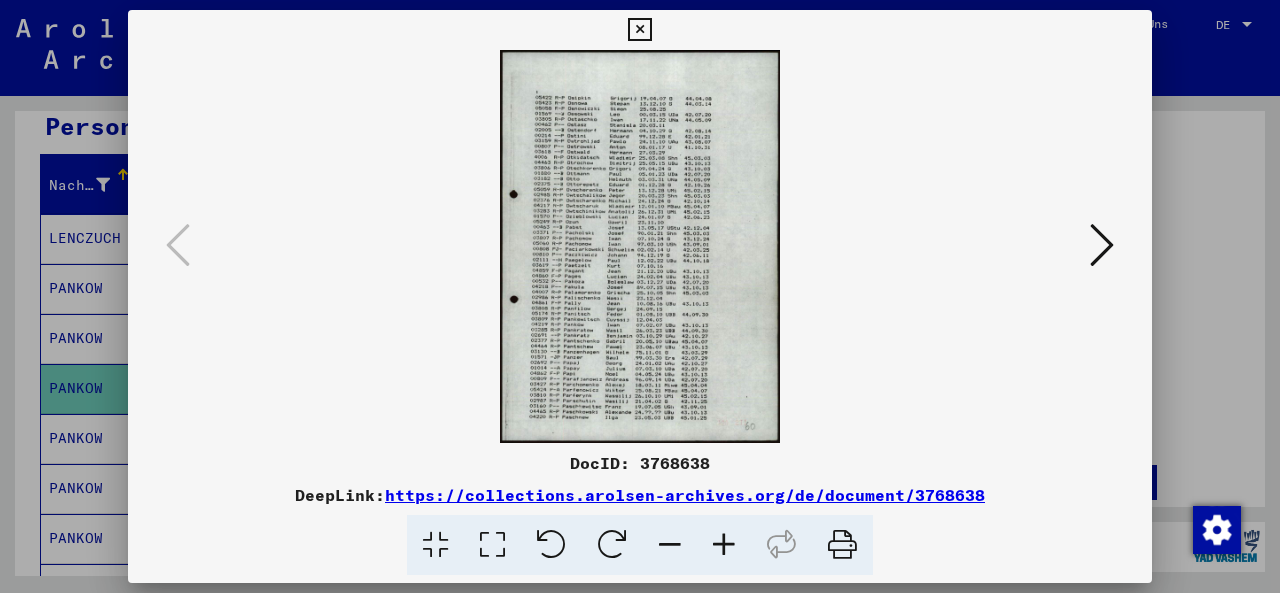 click at bounding box center [639, 30] 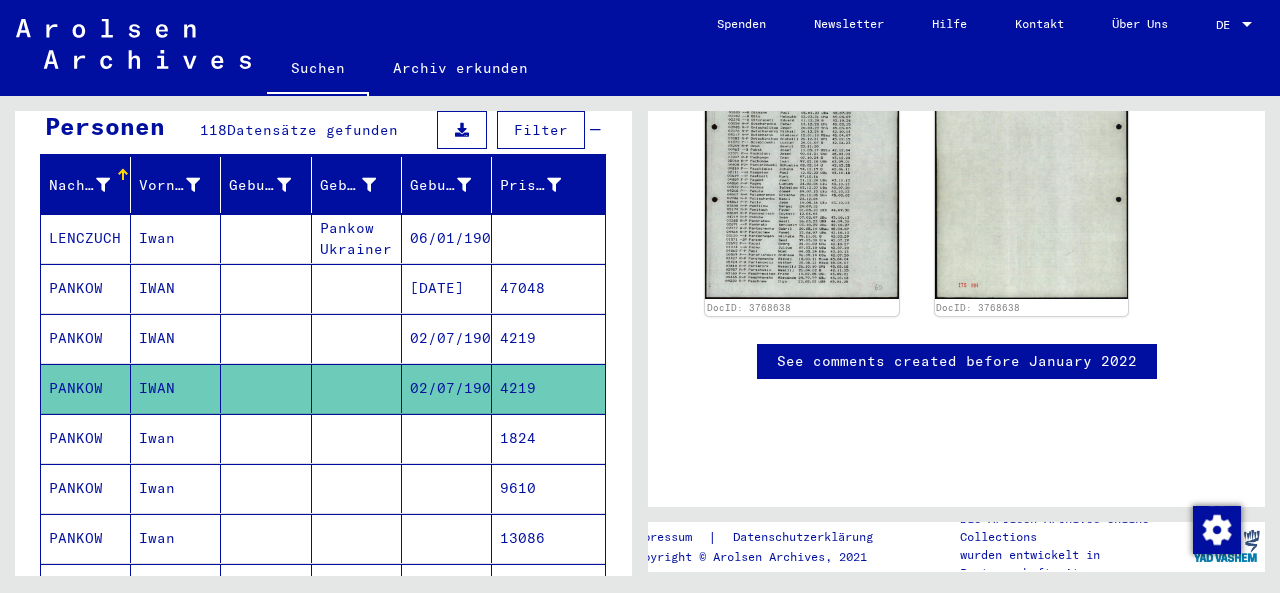 scroll, scrollTop: 0, scrollLeft: 0, axis: both 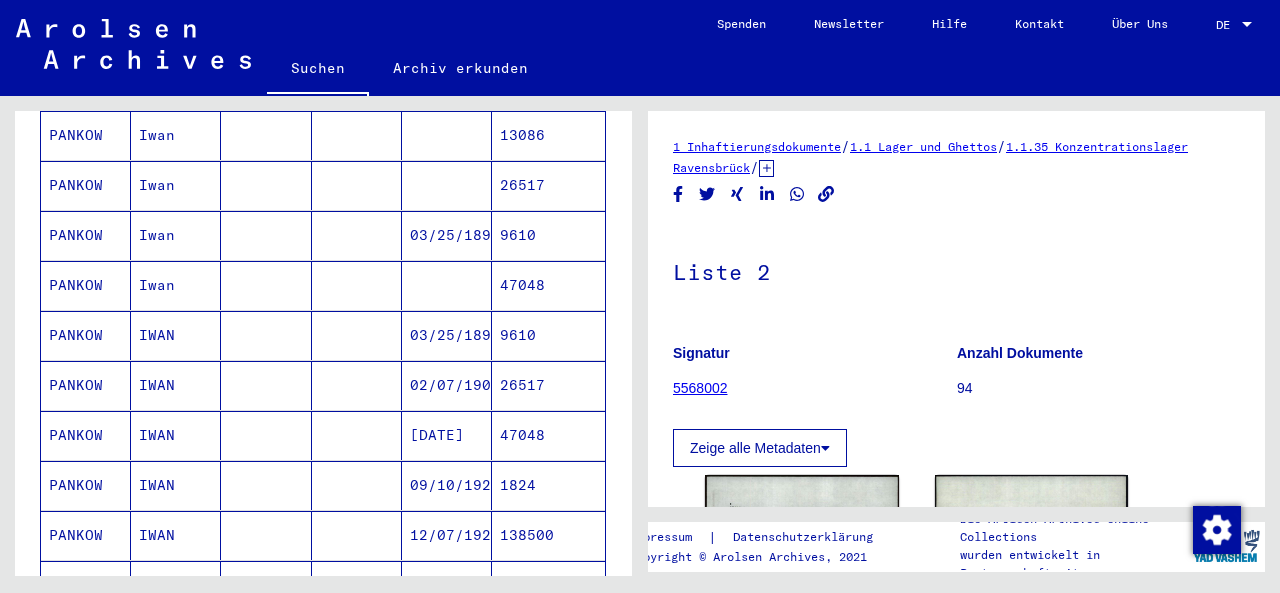 click at bounding box center (357, 435) 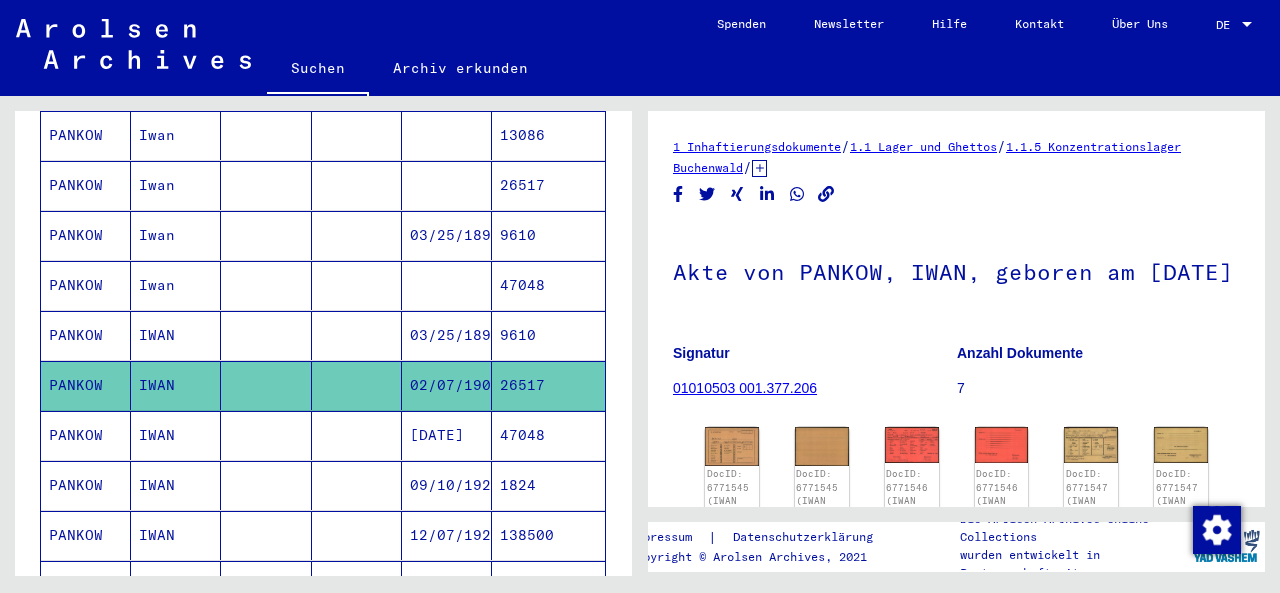 scroll, scrollTop: 241, scrollLeft: 0, axis: vertical 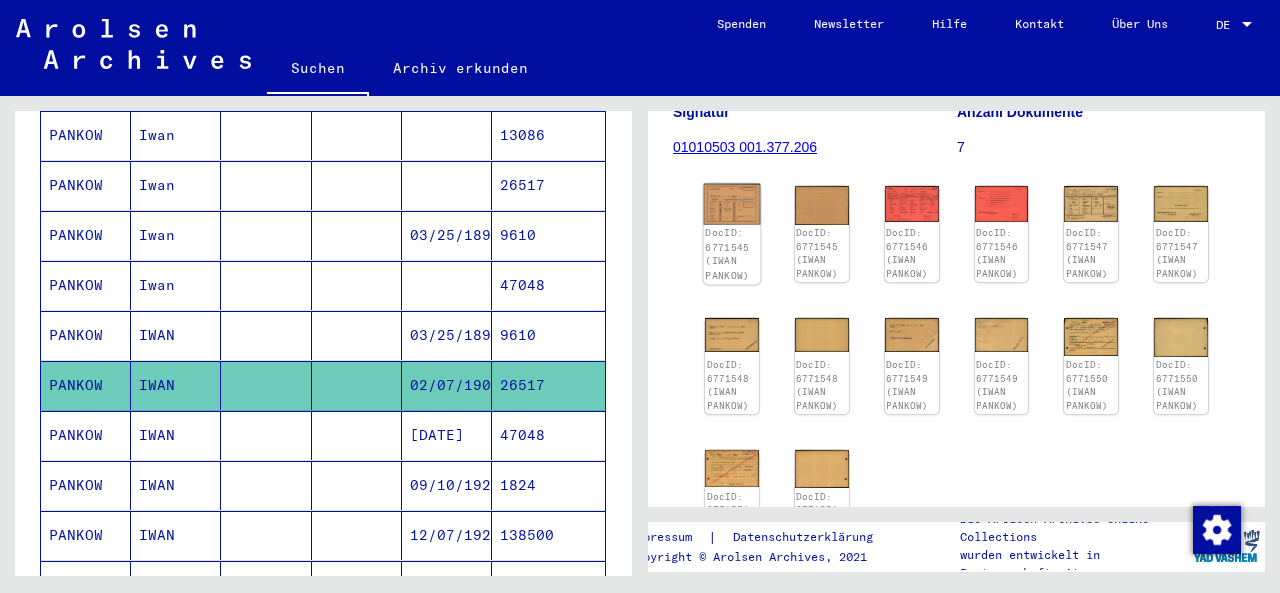 click on "DocID: 6771545 (IWAN PANKOW)" 